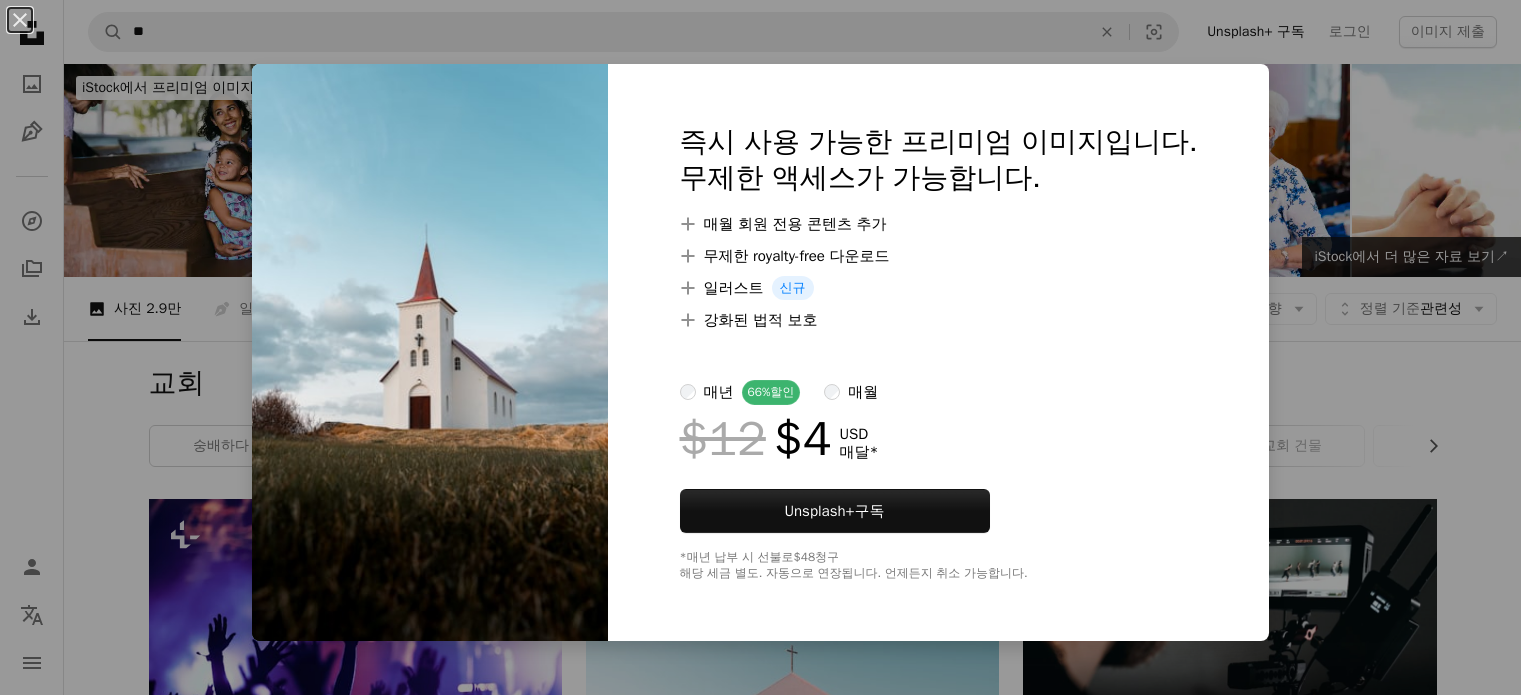scroll, scrollTop: 866, scrollLeft: 0, axis: vertical 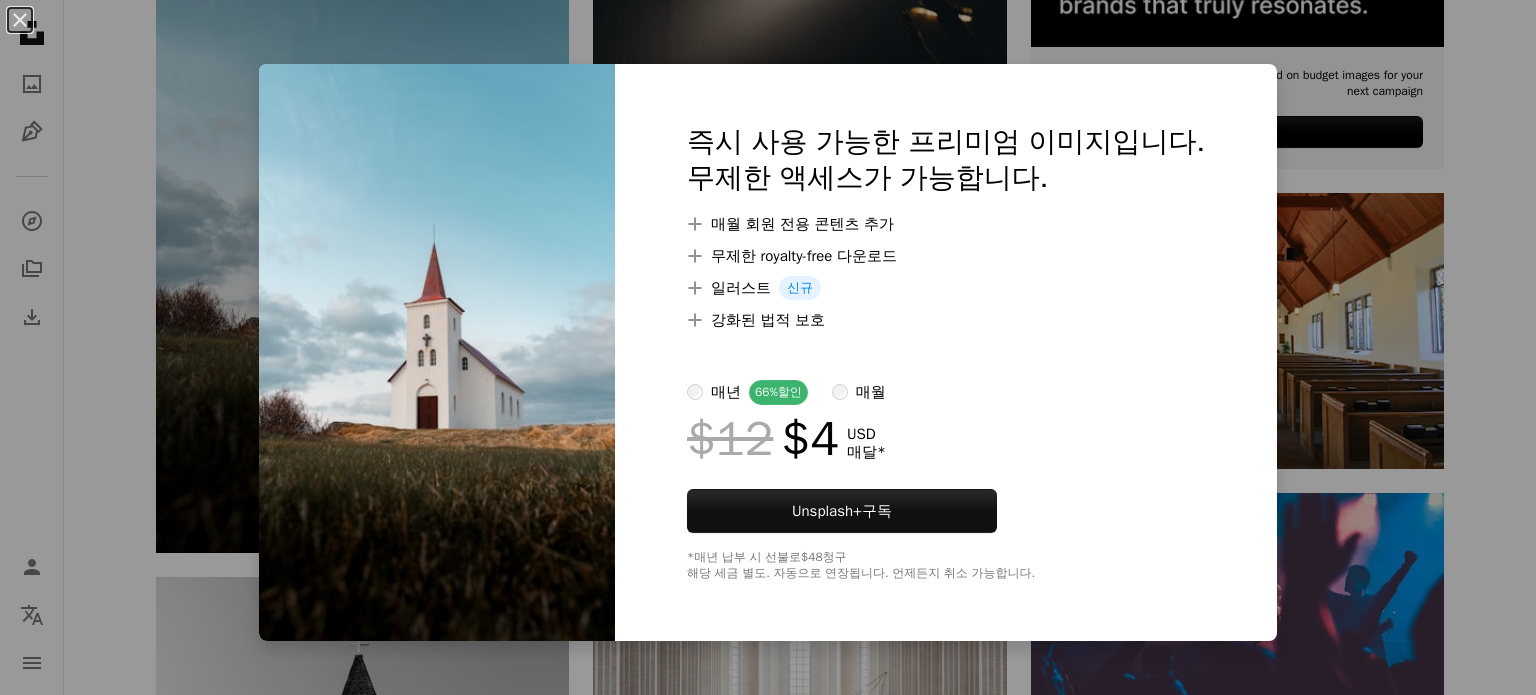 click on "An X shape 즉시 사용 가능한 프리미엄 이미지입니다. 무제한 액세스가 가능합니다. A plus sign 매월 회원 전용 콘텐츠 추가 A plus sign 무제한 royalty-free 다운로드 A plus sign 일러스트  신규 A plus sign 강화된 법적 보호 매년 66%  할인 매월 $12   $4 USD 매달 * Unsplash+  구독 *매년 납부 시 선불로  $48  청구 해당 세금 별도. 자동으로 연장됩니다. 언제든지 취소 가능합니다." at bounding box center (768, 347) 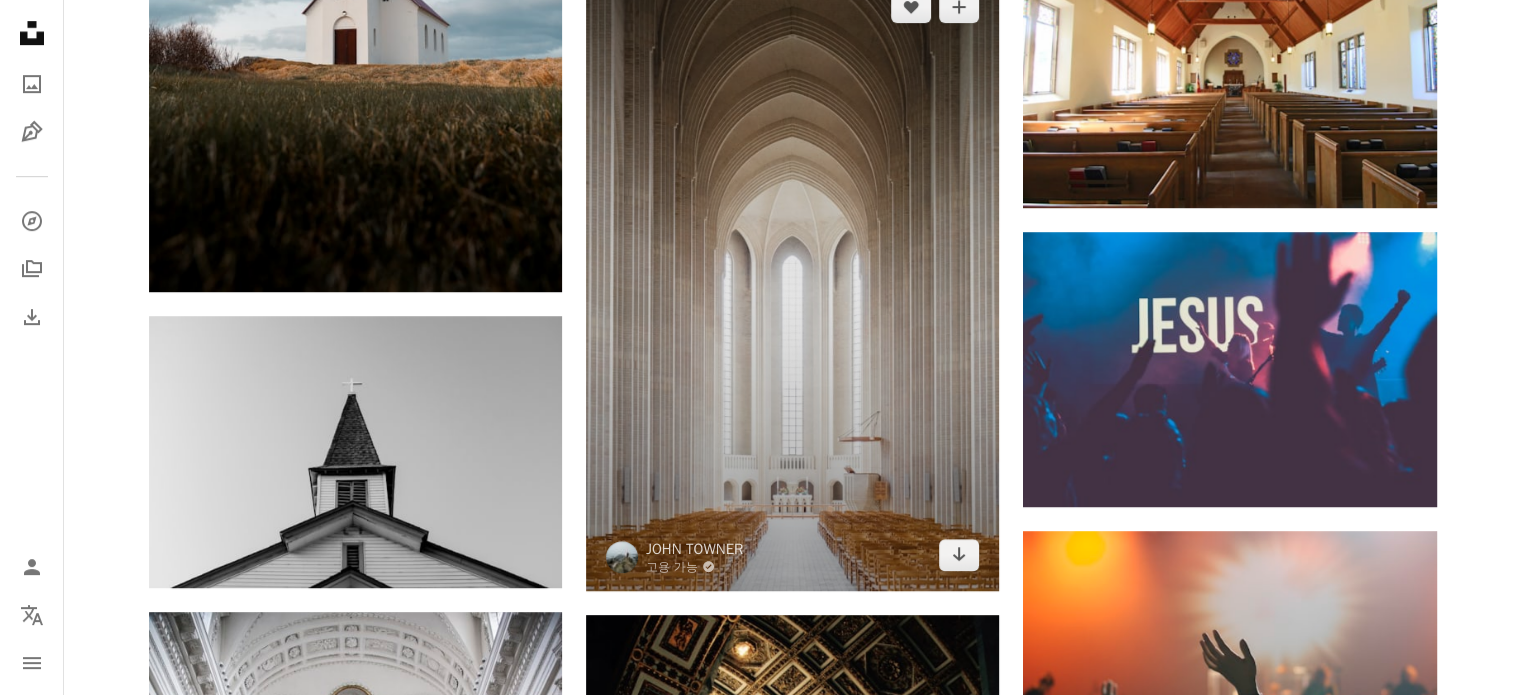 scroll, scrollTop: 1133, scrollLeft: 0, axis: vertical 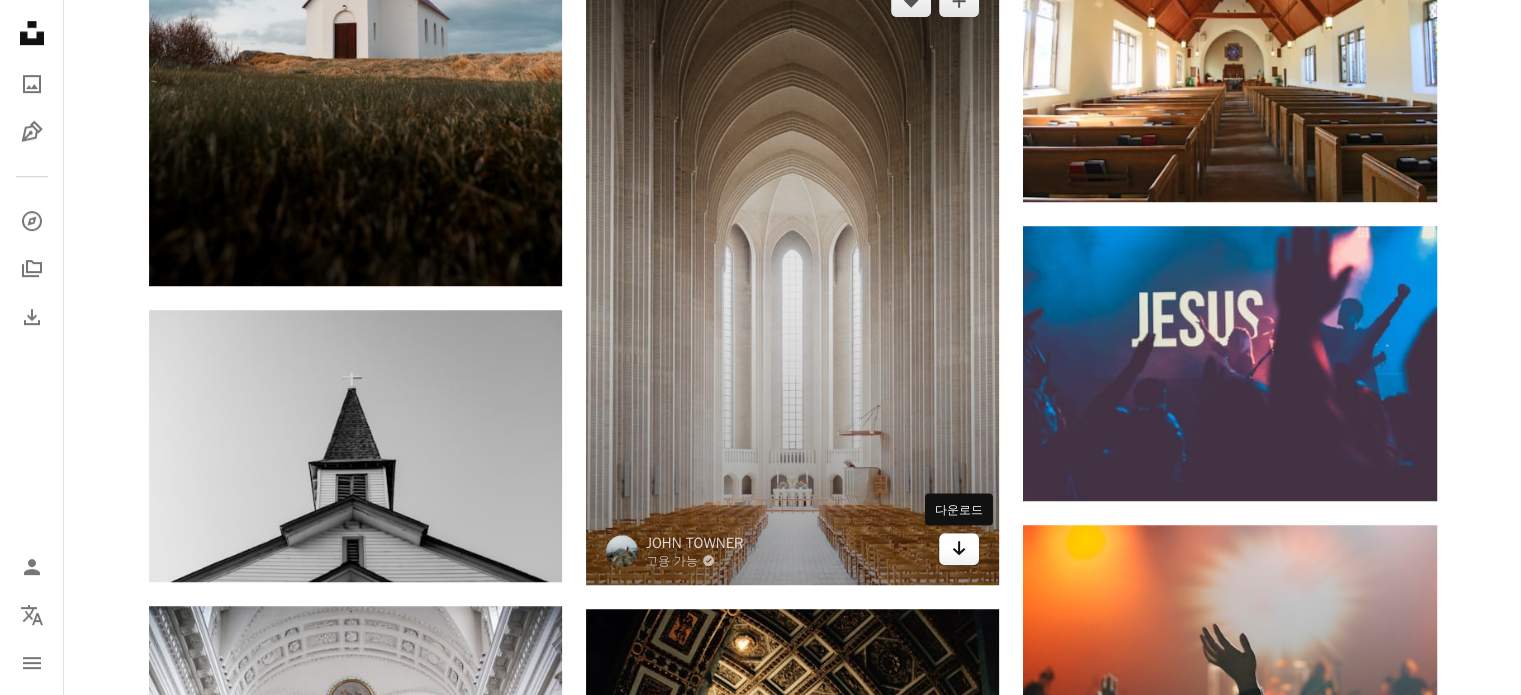 click on "Arrow pointing down" 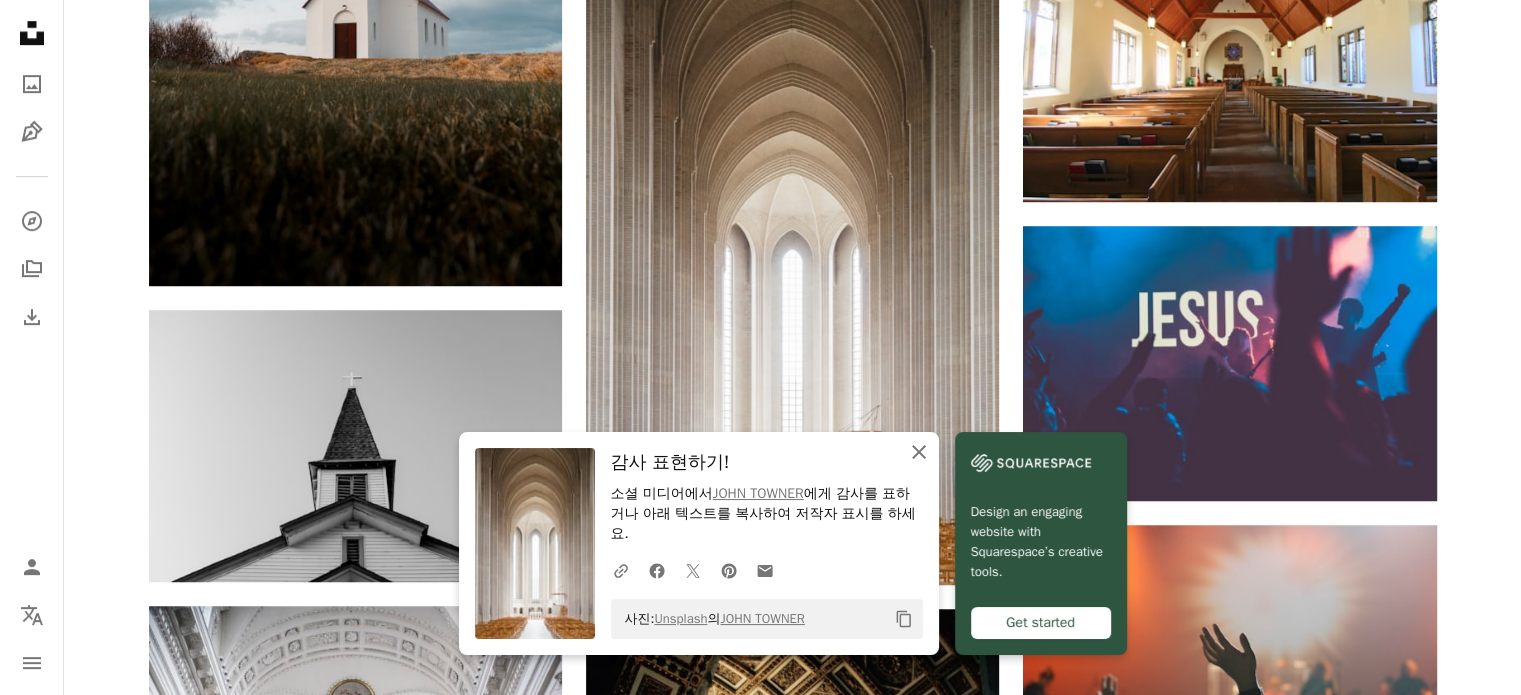 click on "An X shape" 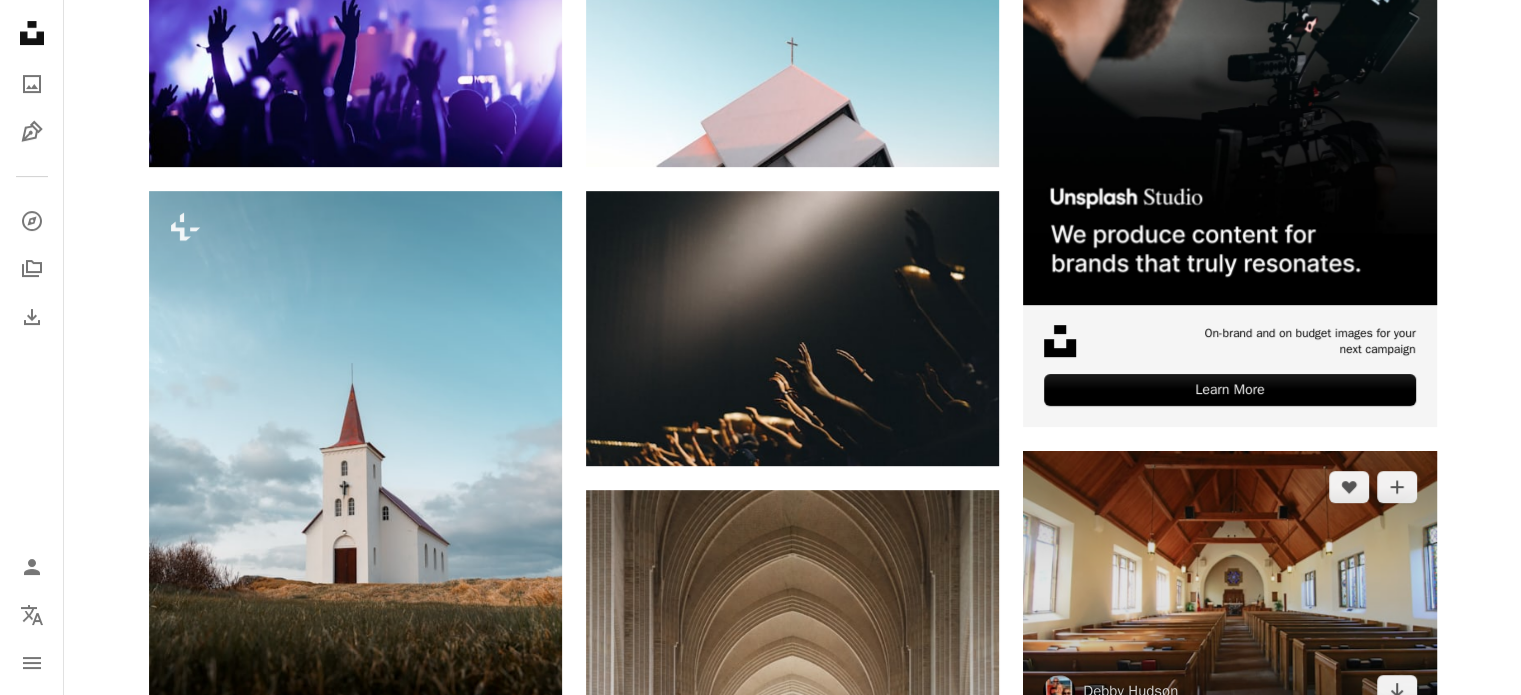 scroll, scrollTop: 600, scrollLeft: 0, axis: vertical 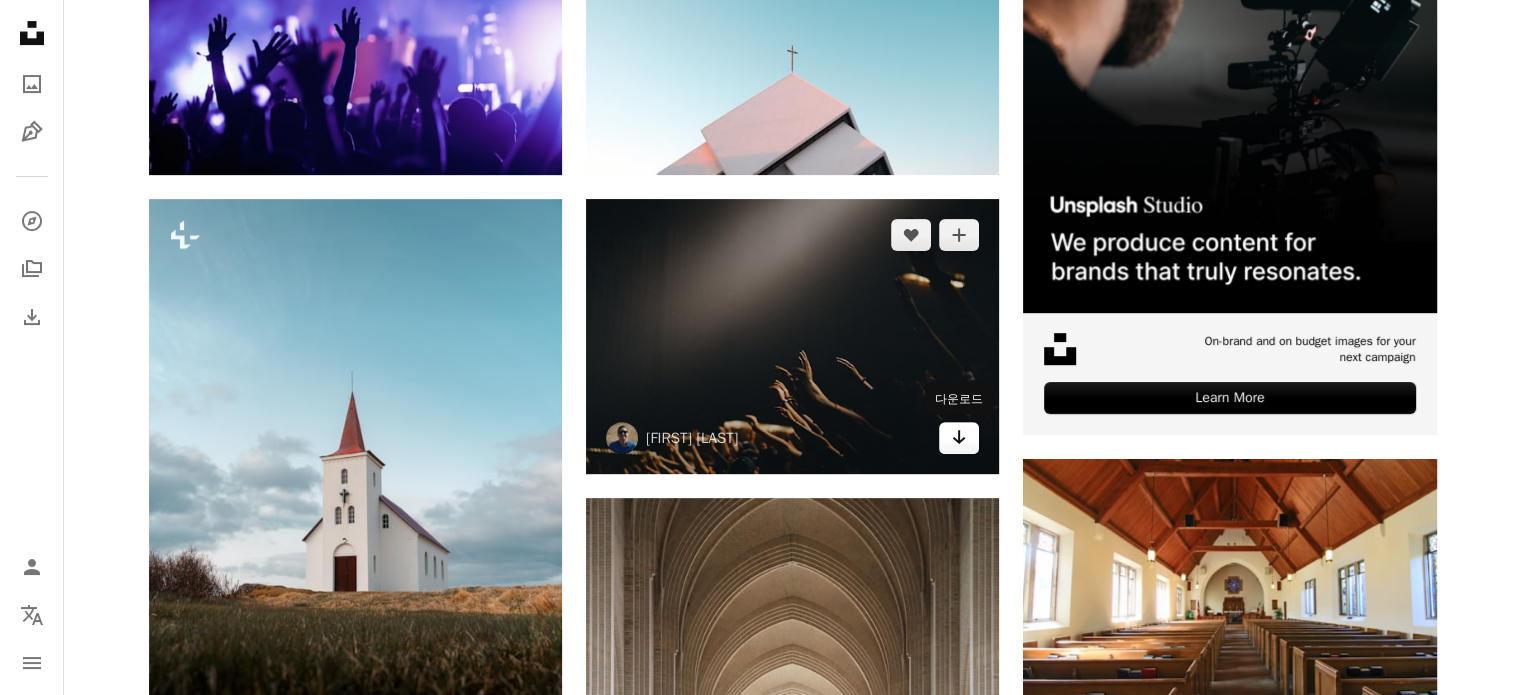 click on "Arrow pointing down" at bounding box center (959, 438) 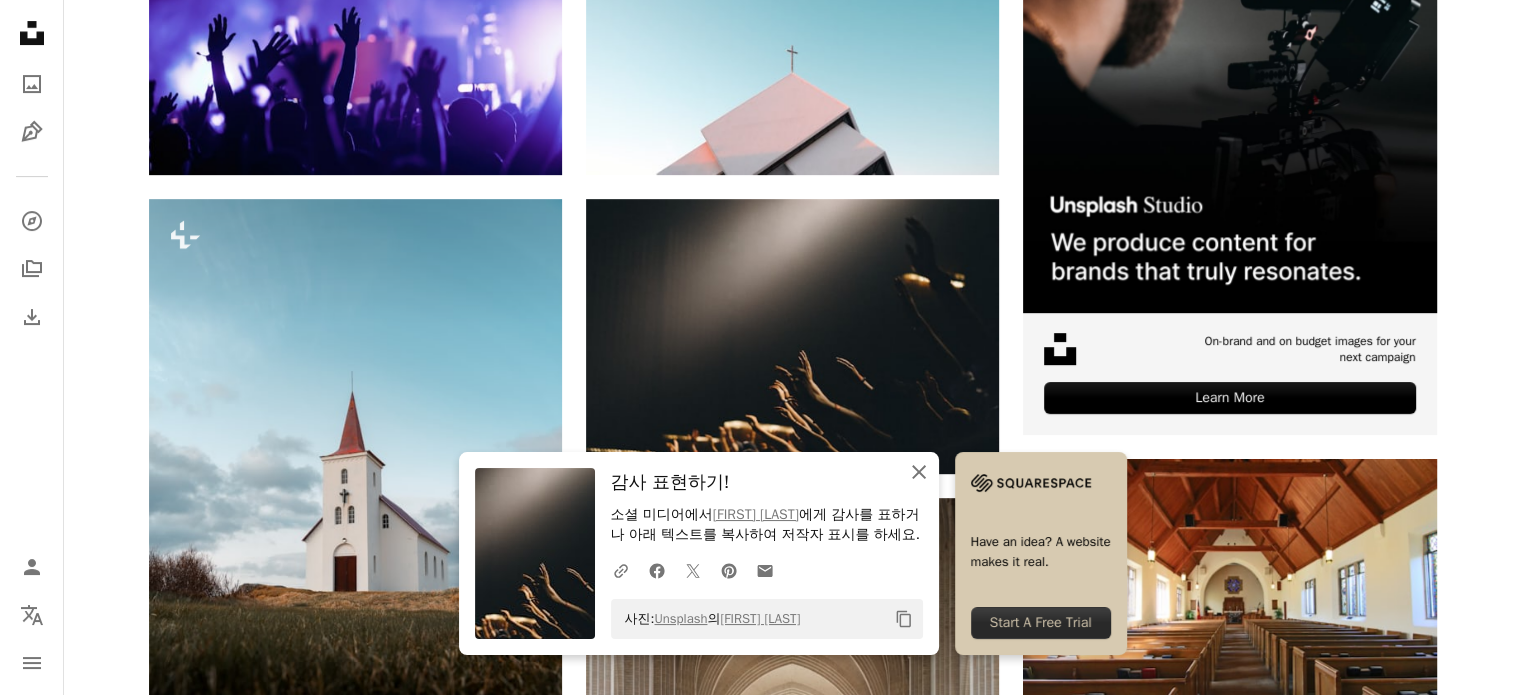 click 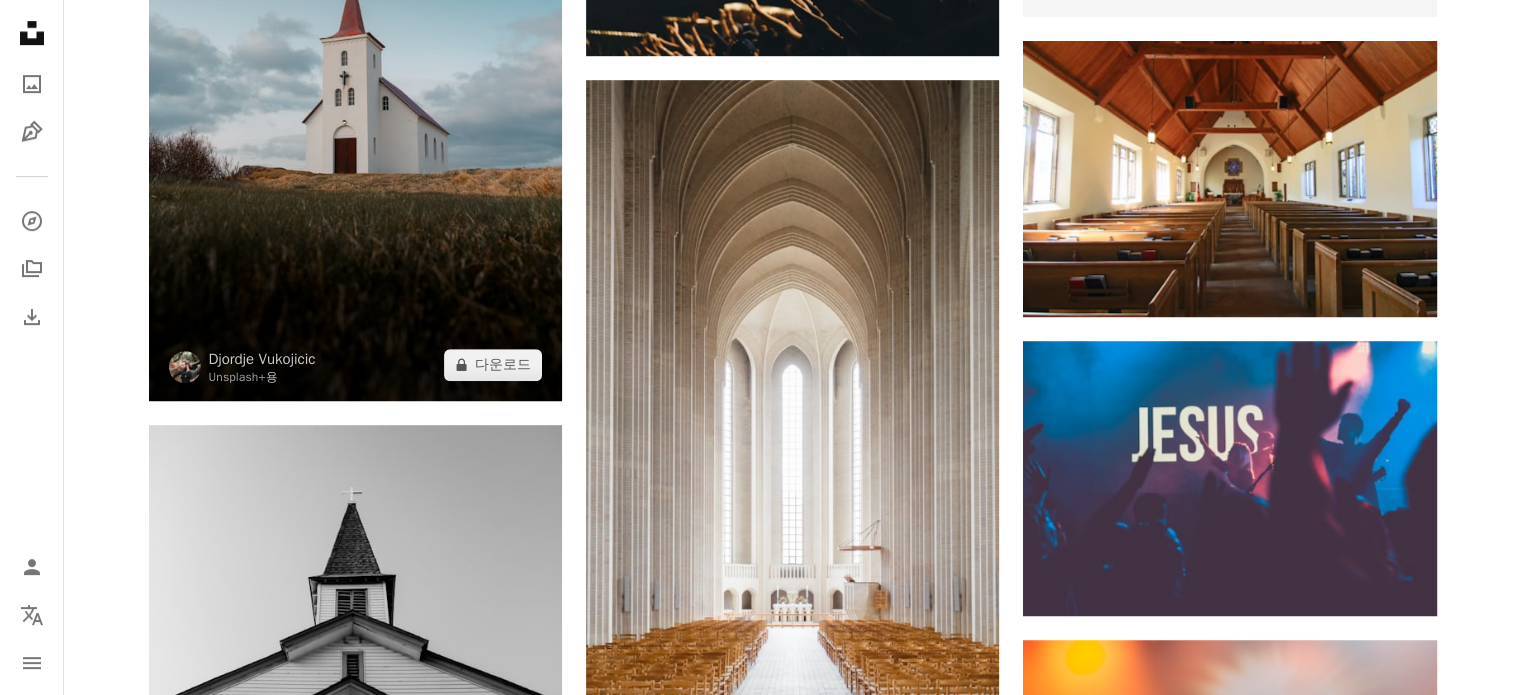 scroll, scrollTop: 1266, scrollLeft: 0, axis: vertical 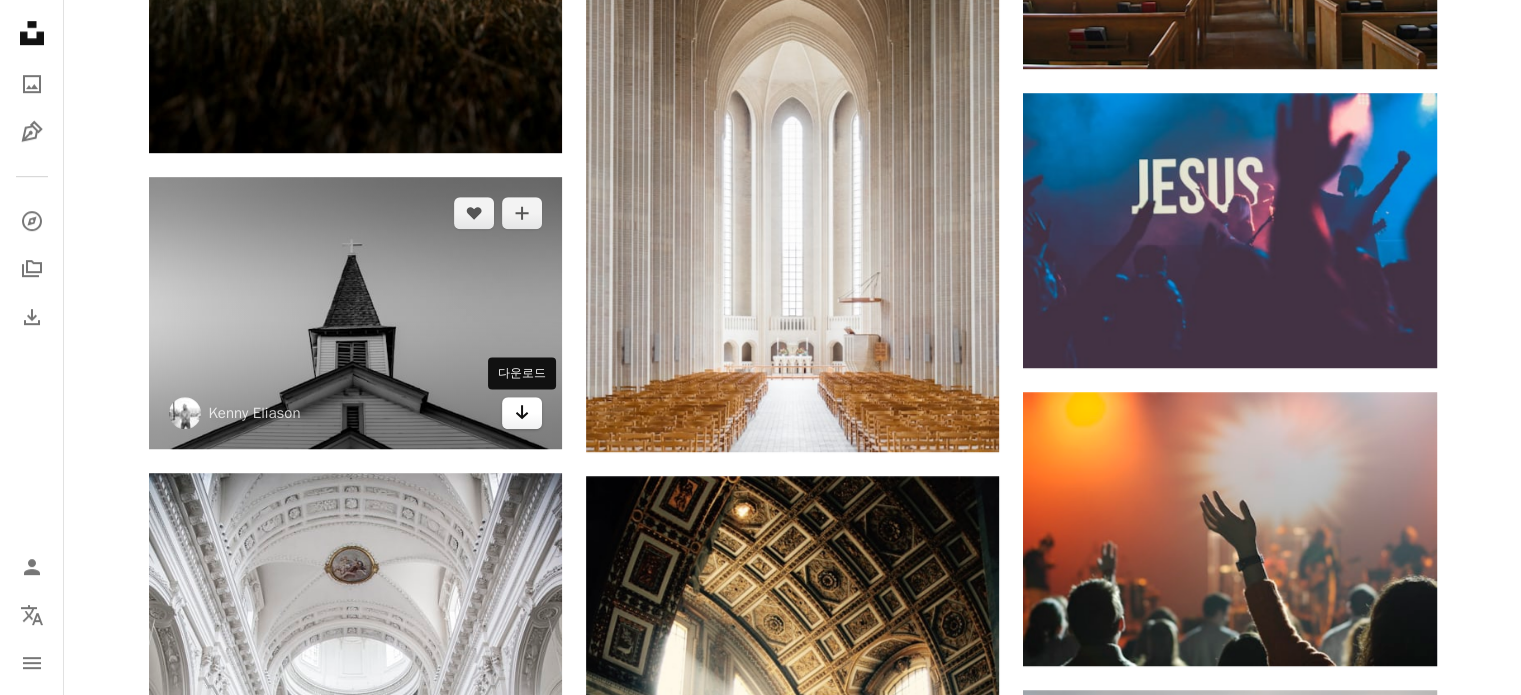 click on "Arrow pointing down" 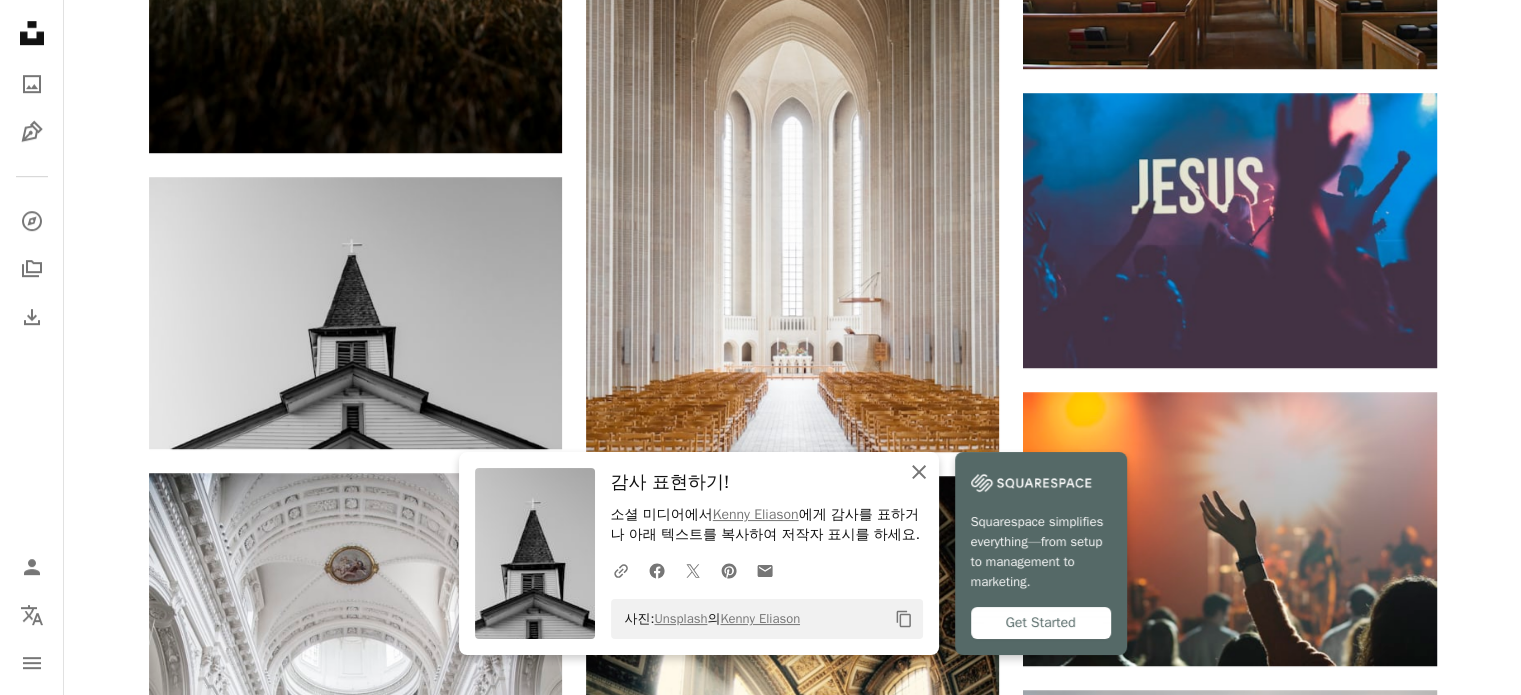 click on "An X shape" 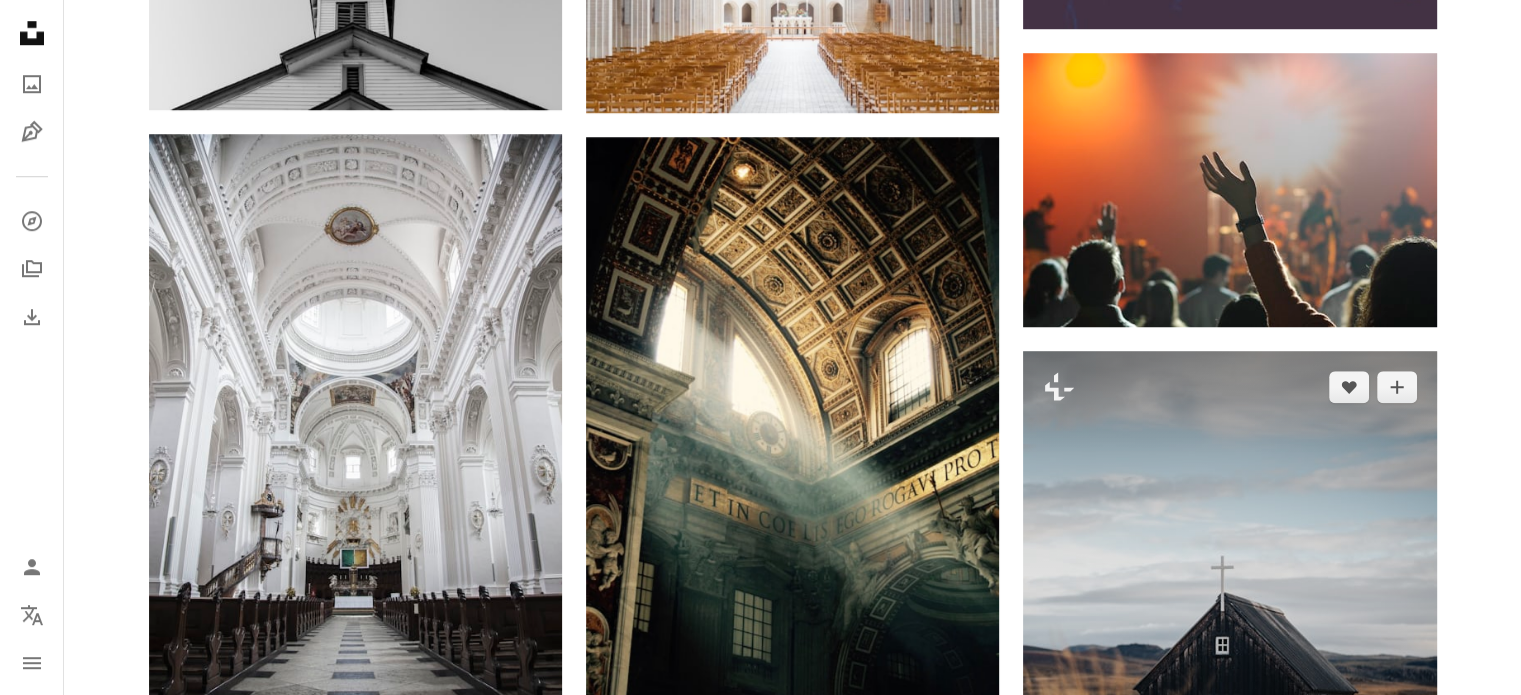 scroll, scrollTop: 1600, scrollLeft: 0, axis: vertical 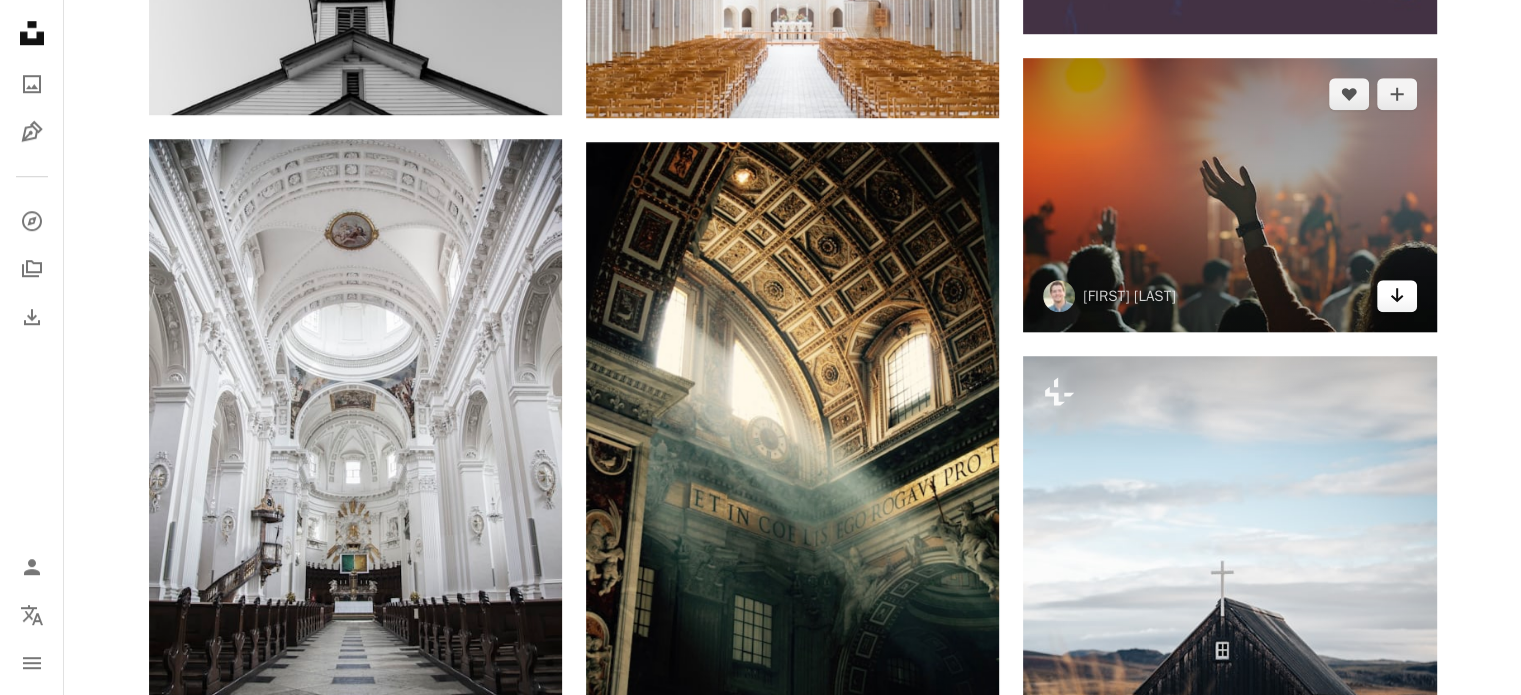 click on "Arrow pointing down" 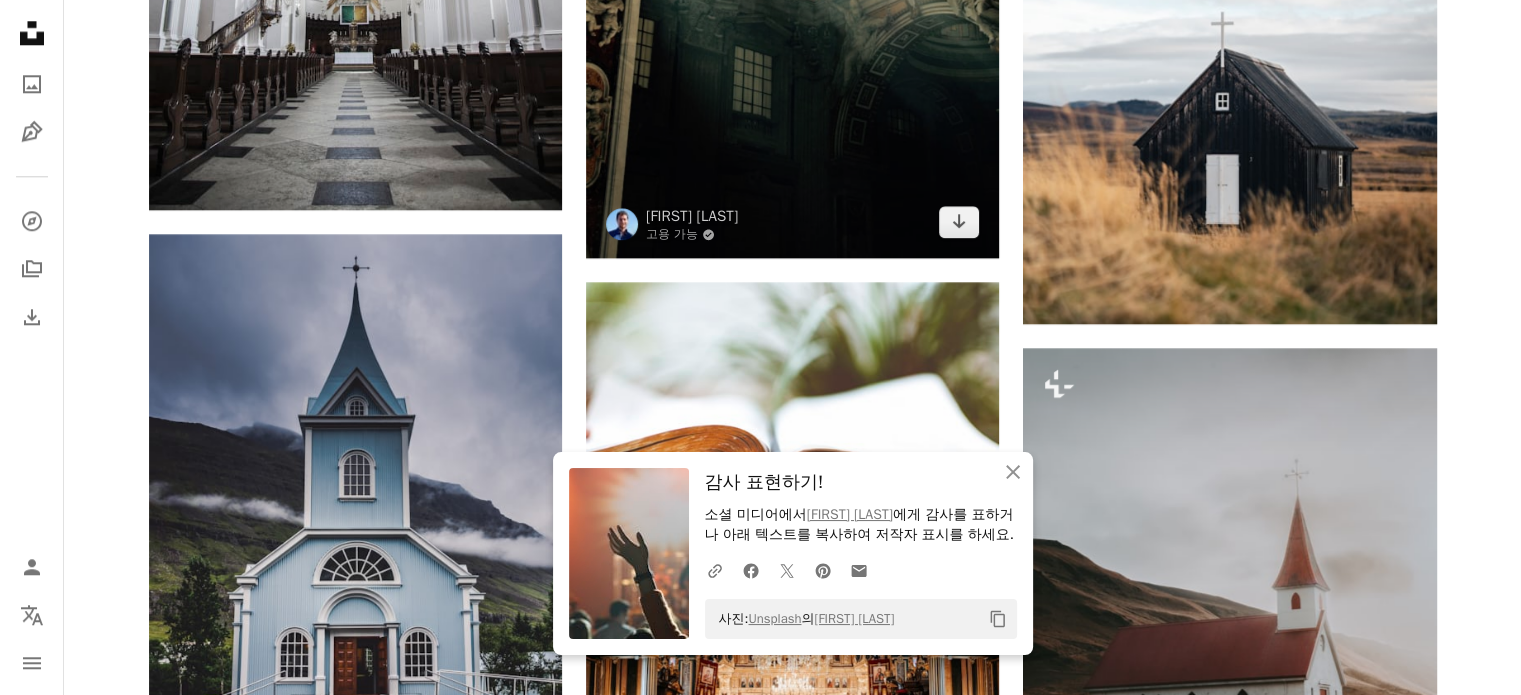 scroll, scrollTop: 2200, scrollLeft: 0, axis: vertical 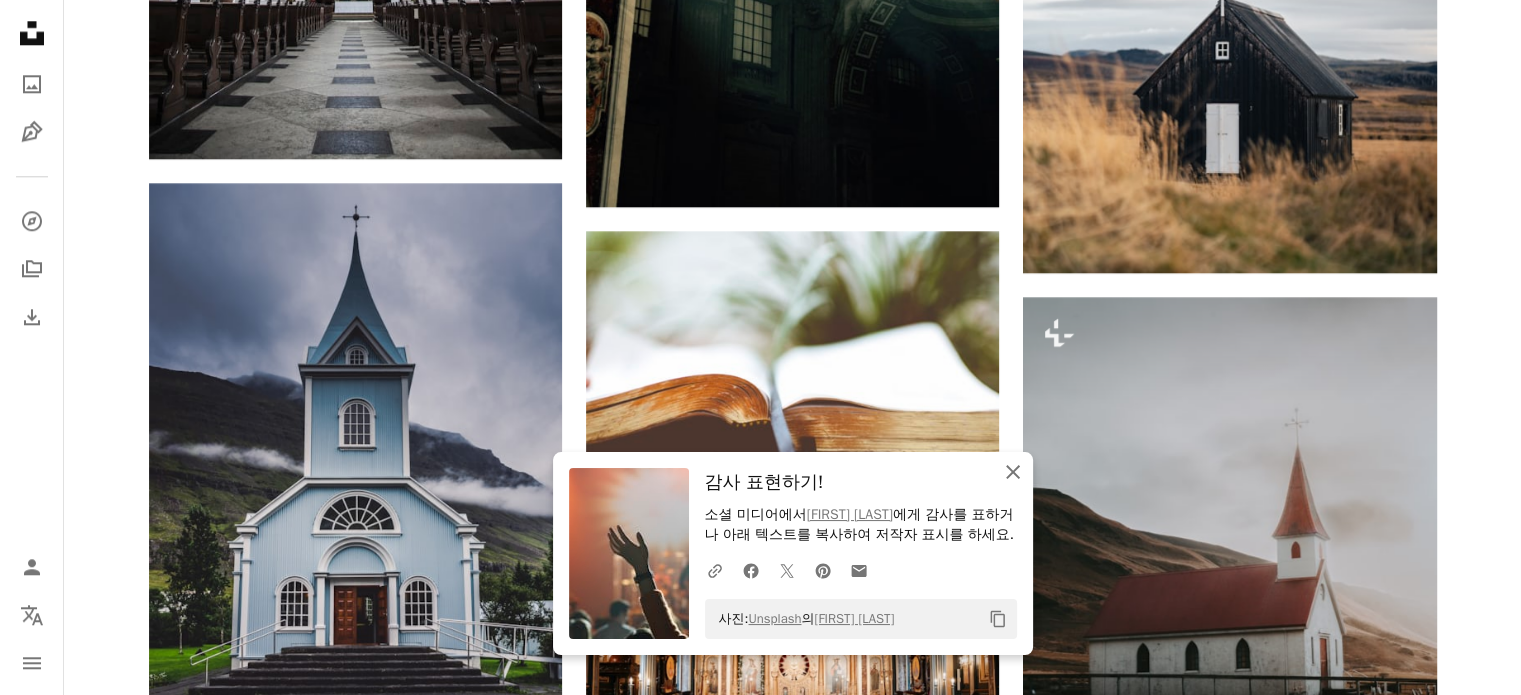 click on "An X shape" 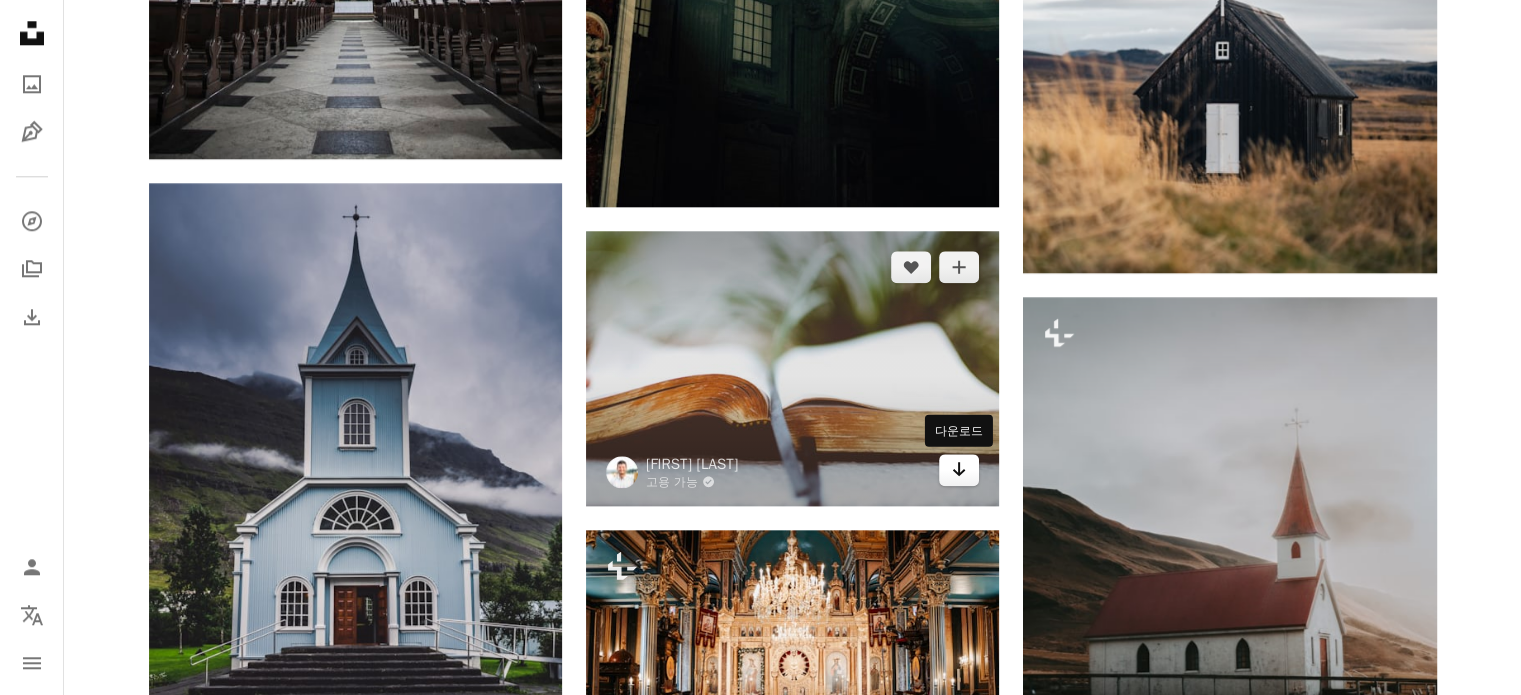 click on "Arrow pointing down" 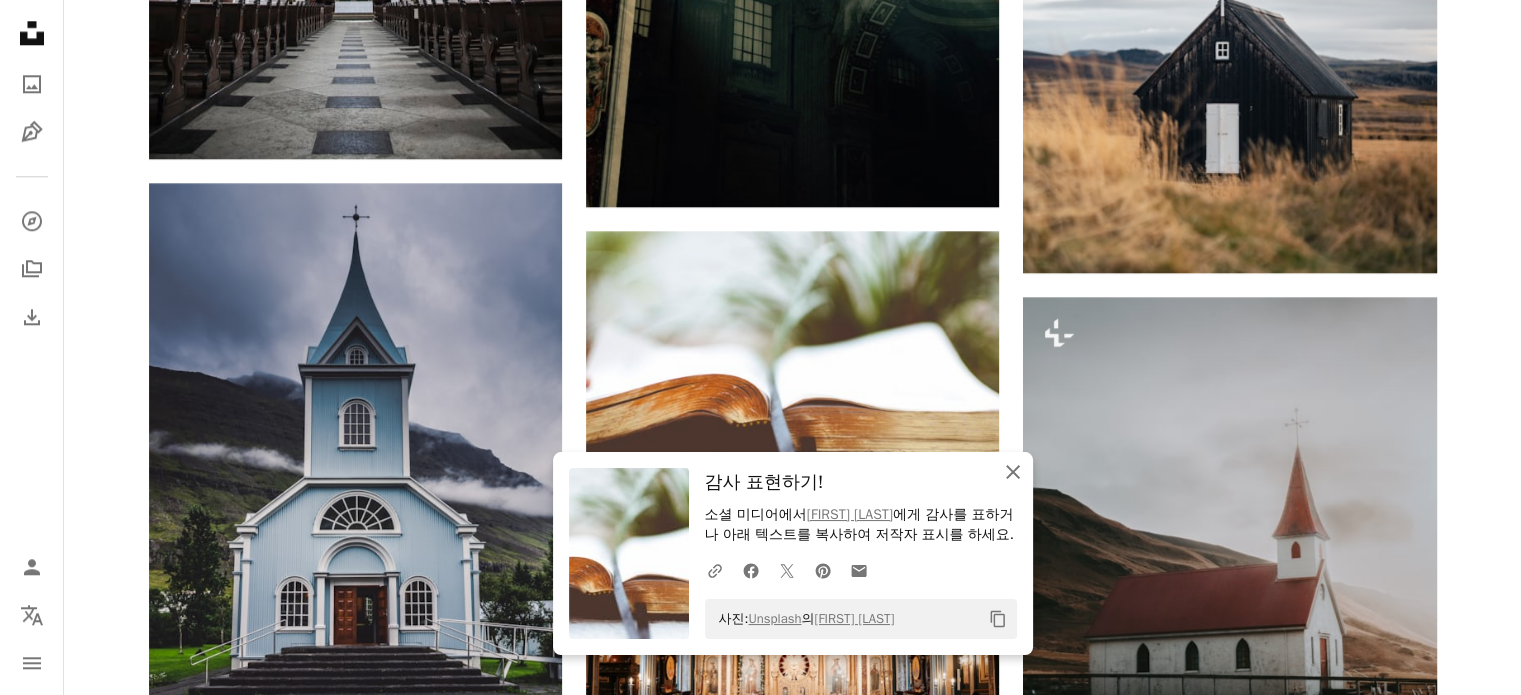 click 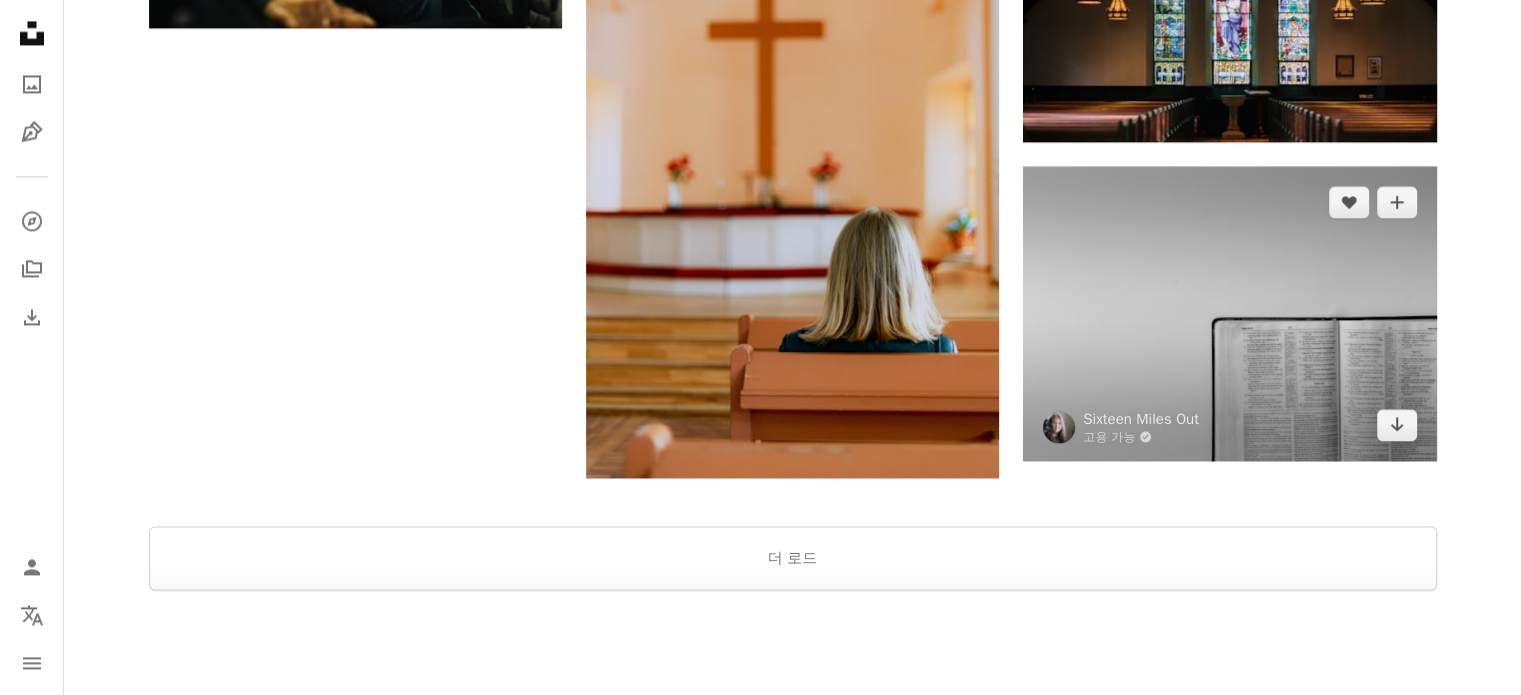scroll, scrollTop: 3200, scrollLeft: 0, axis: vertical 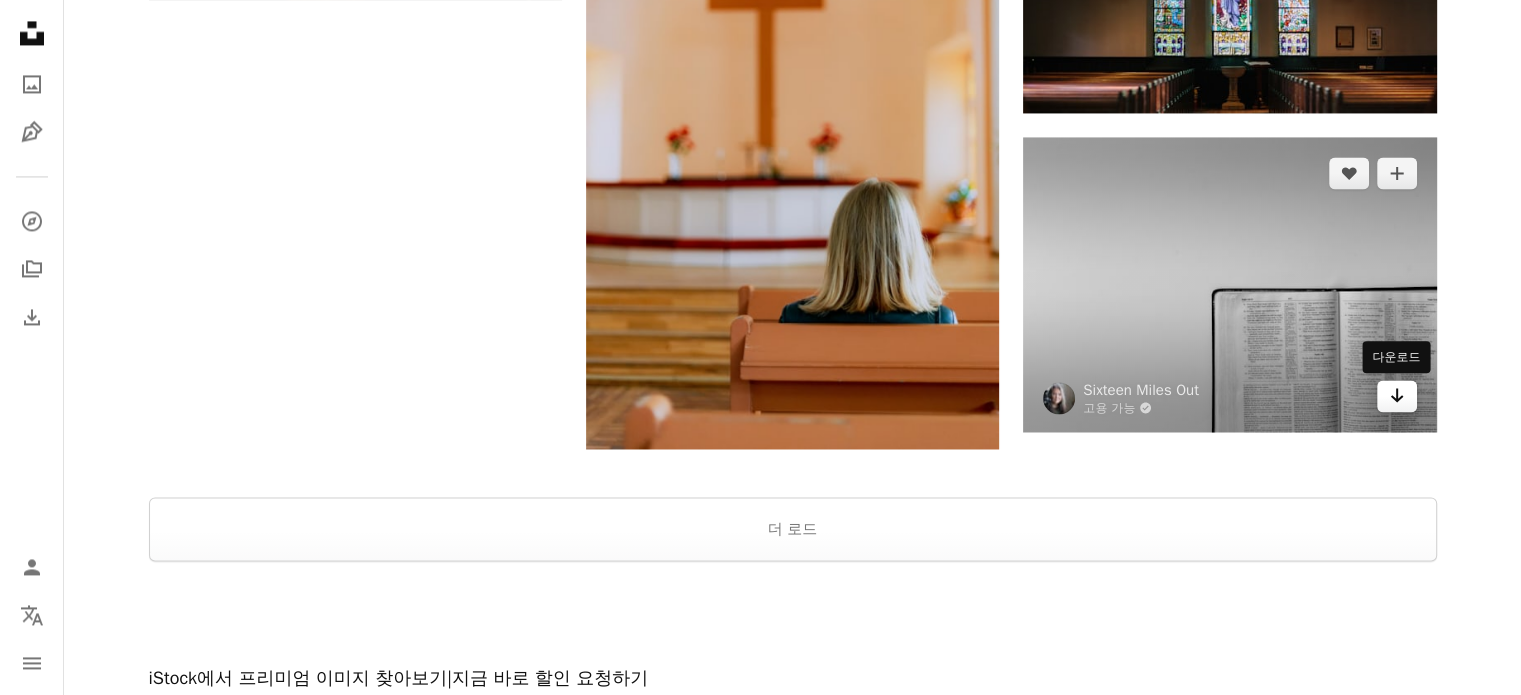 click on "Arrow pointing down" 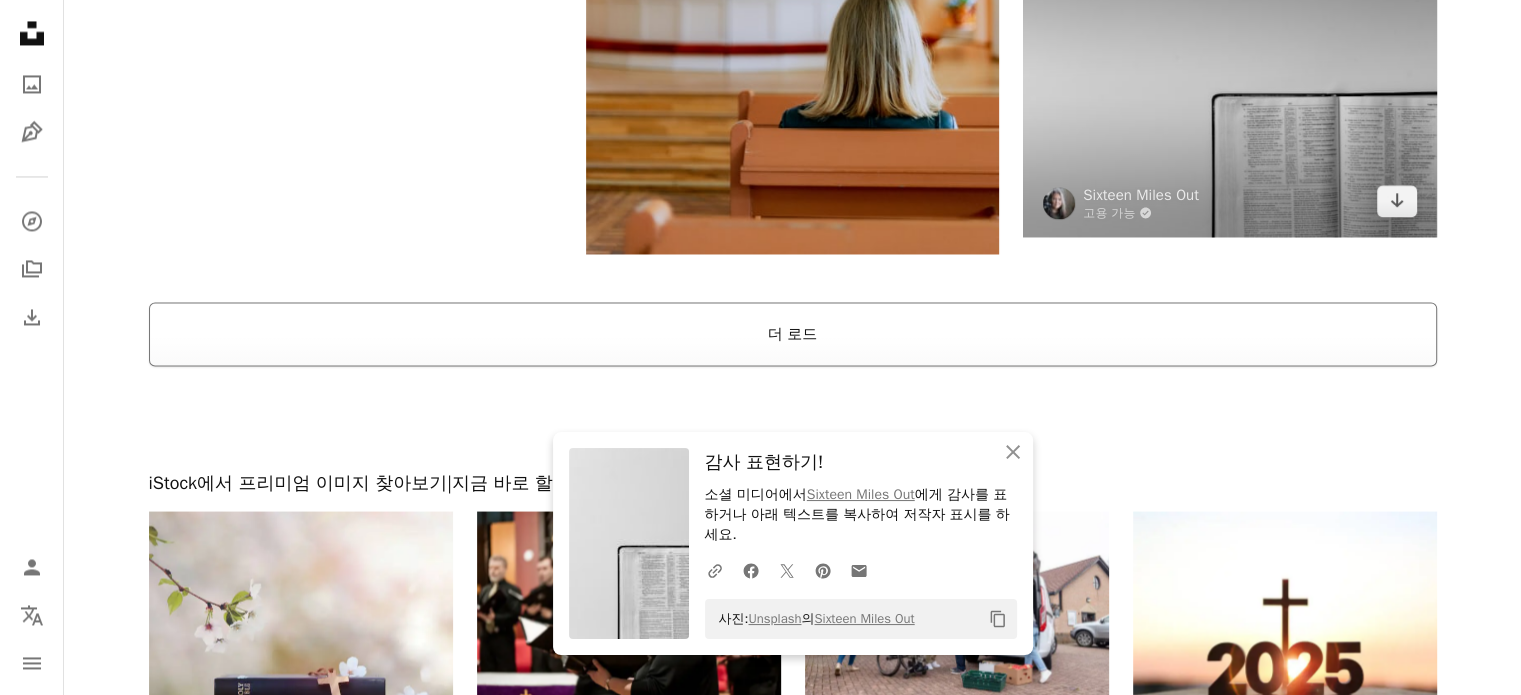 scroll, scrollTop: 3400, scrollLeft: 0, axis: vertical 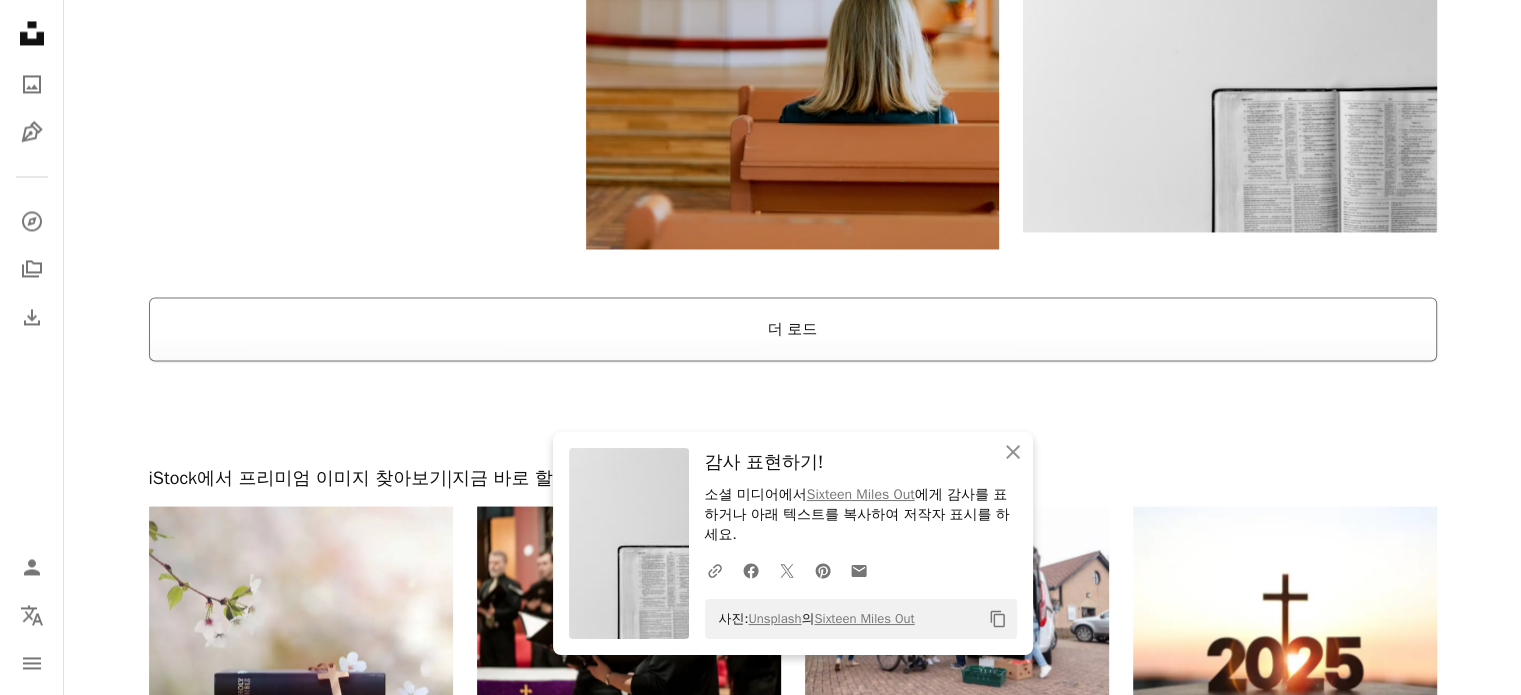 click on "더 로드" at bounding box center (793, 329) 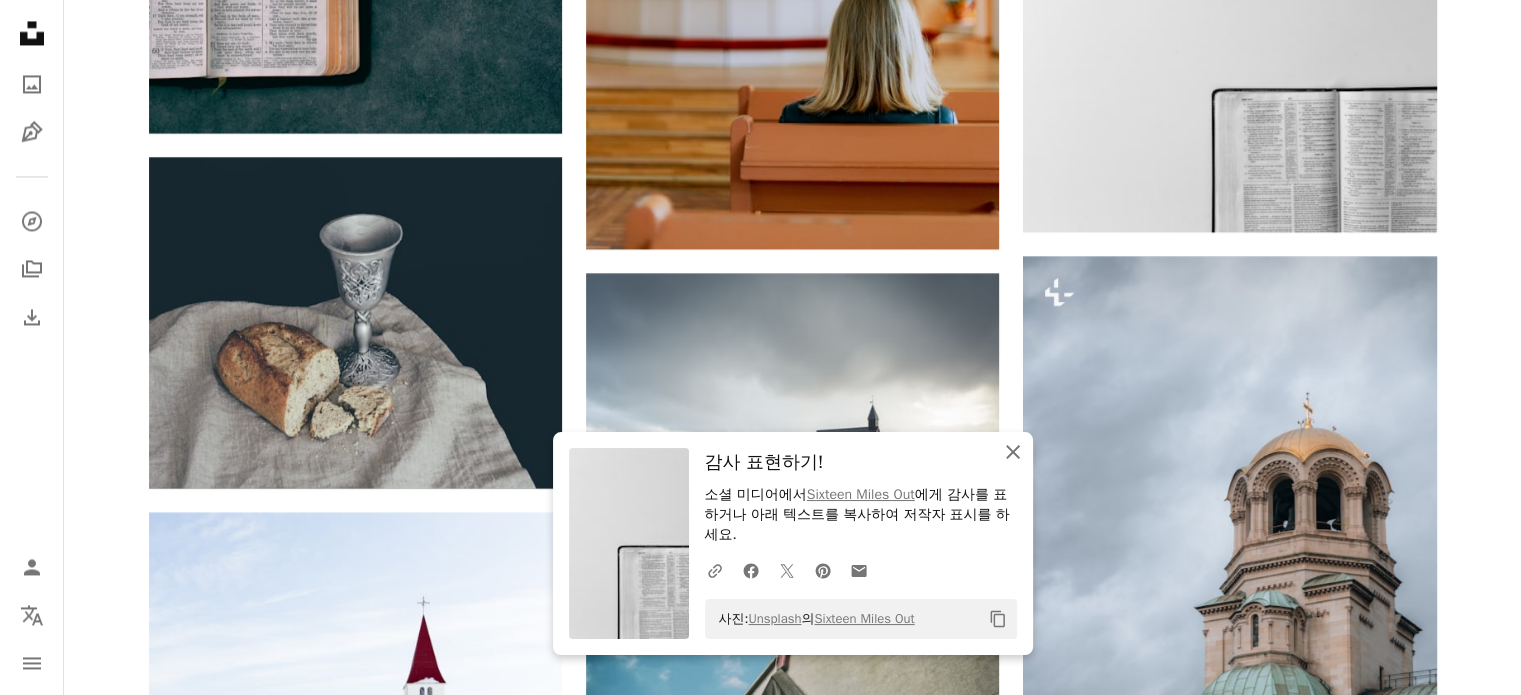 click 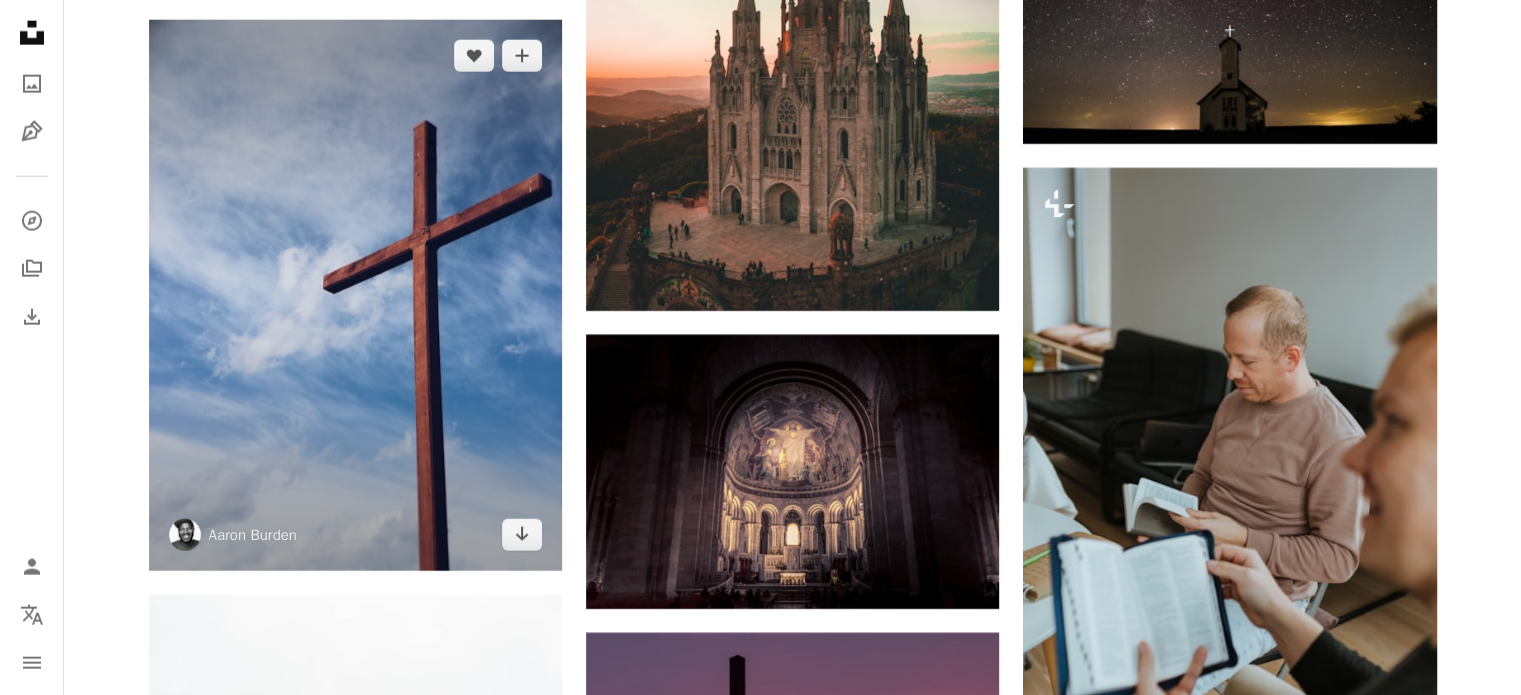 scroll, scrollTop: 5200, scrollLeft: 0, axis: vertical 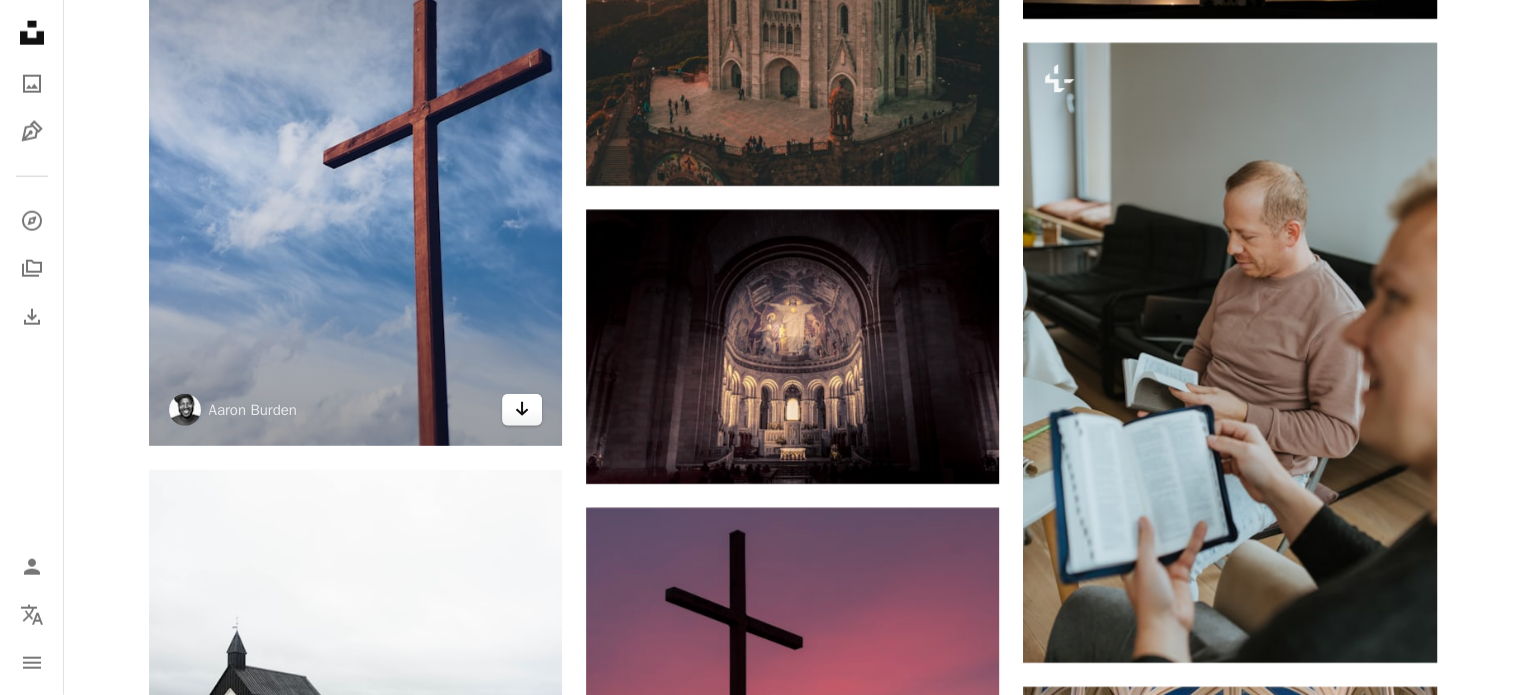 click on "Arrow pointing down" 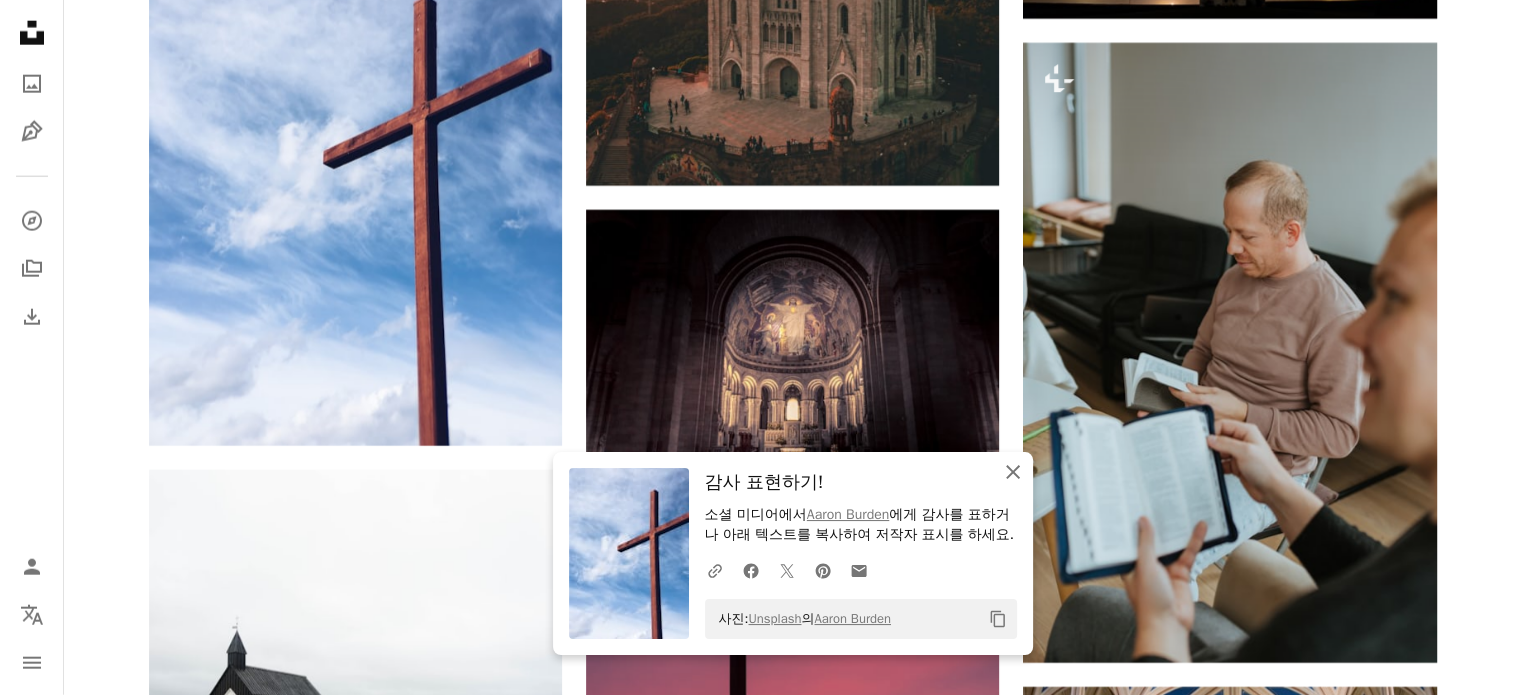 click on "An X shape" 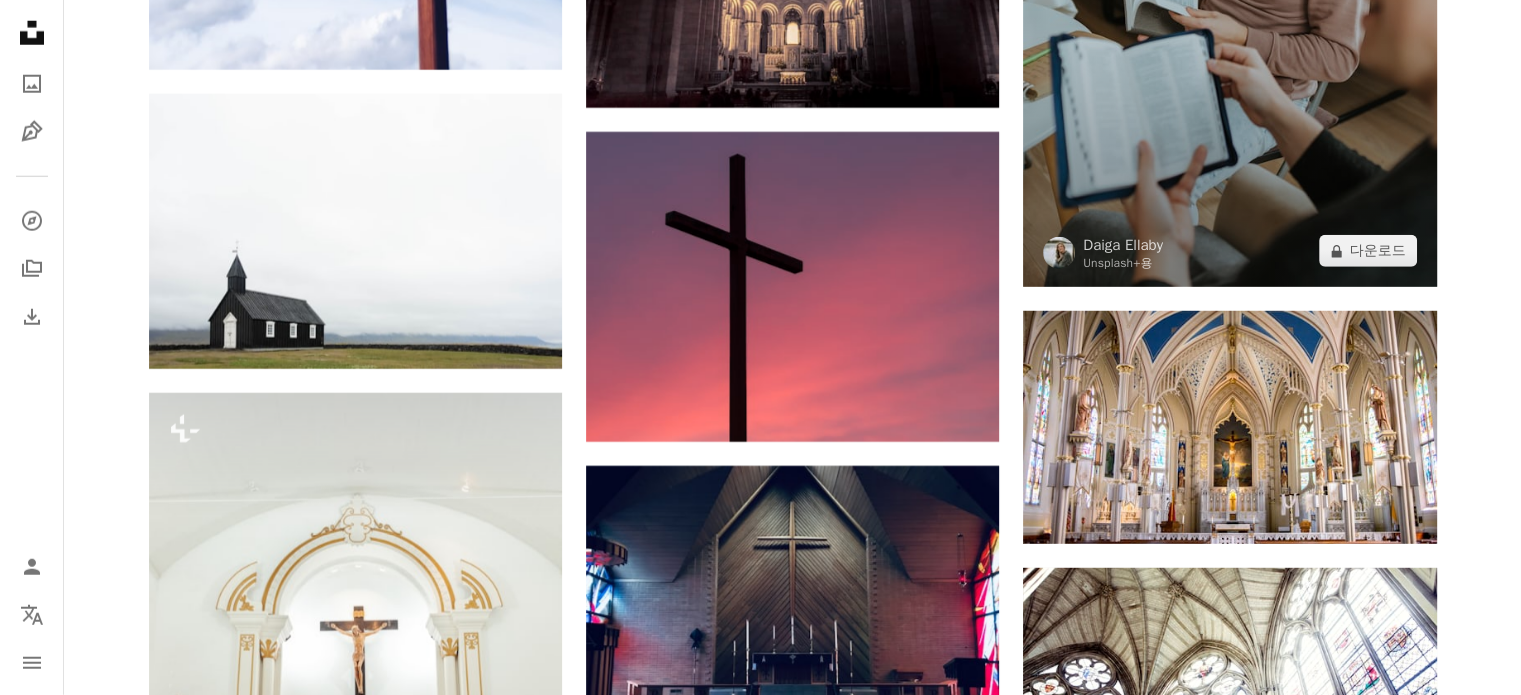 scroll, scrollTop: 5466, scrollLeft: 0, axis: vertical 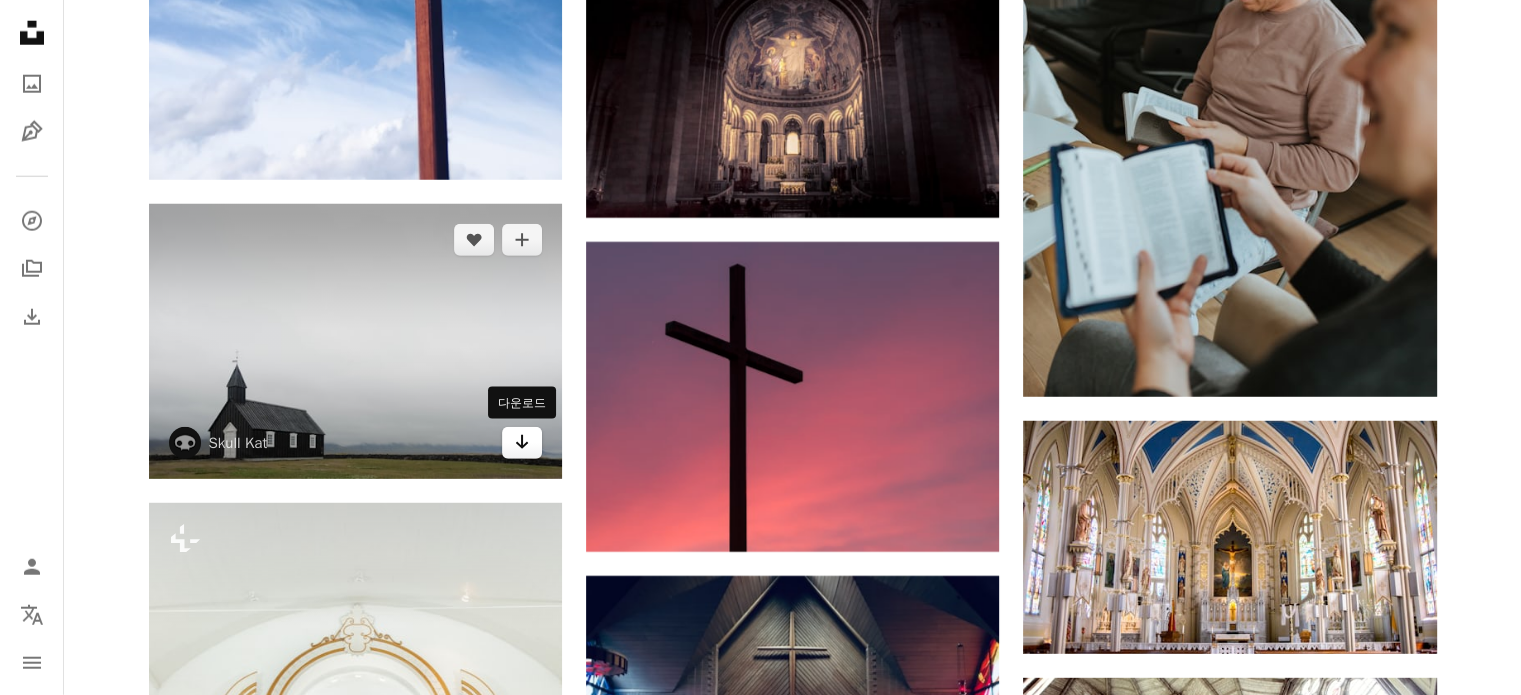 click on "Arrow pointing down" 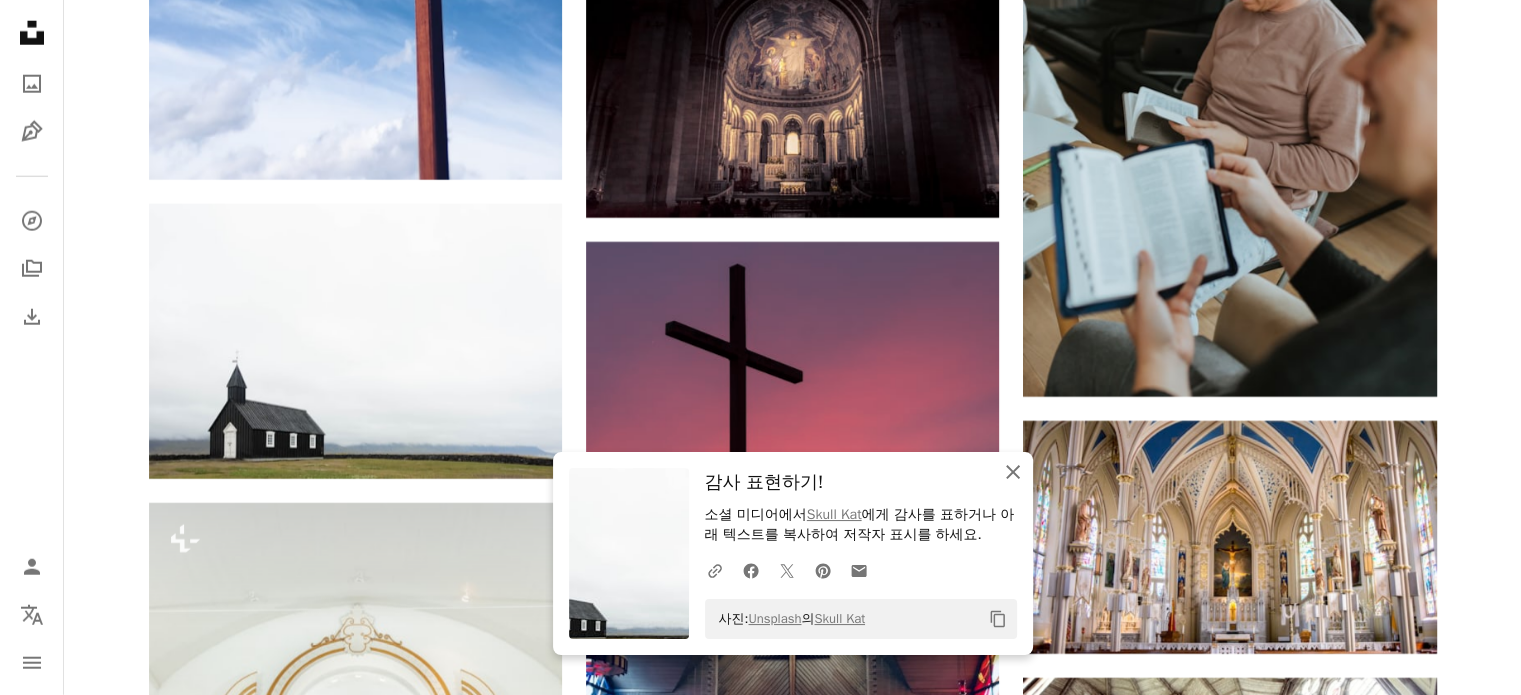 click 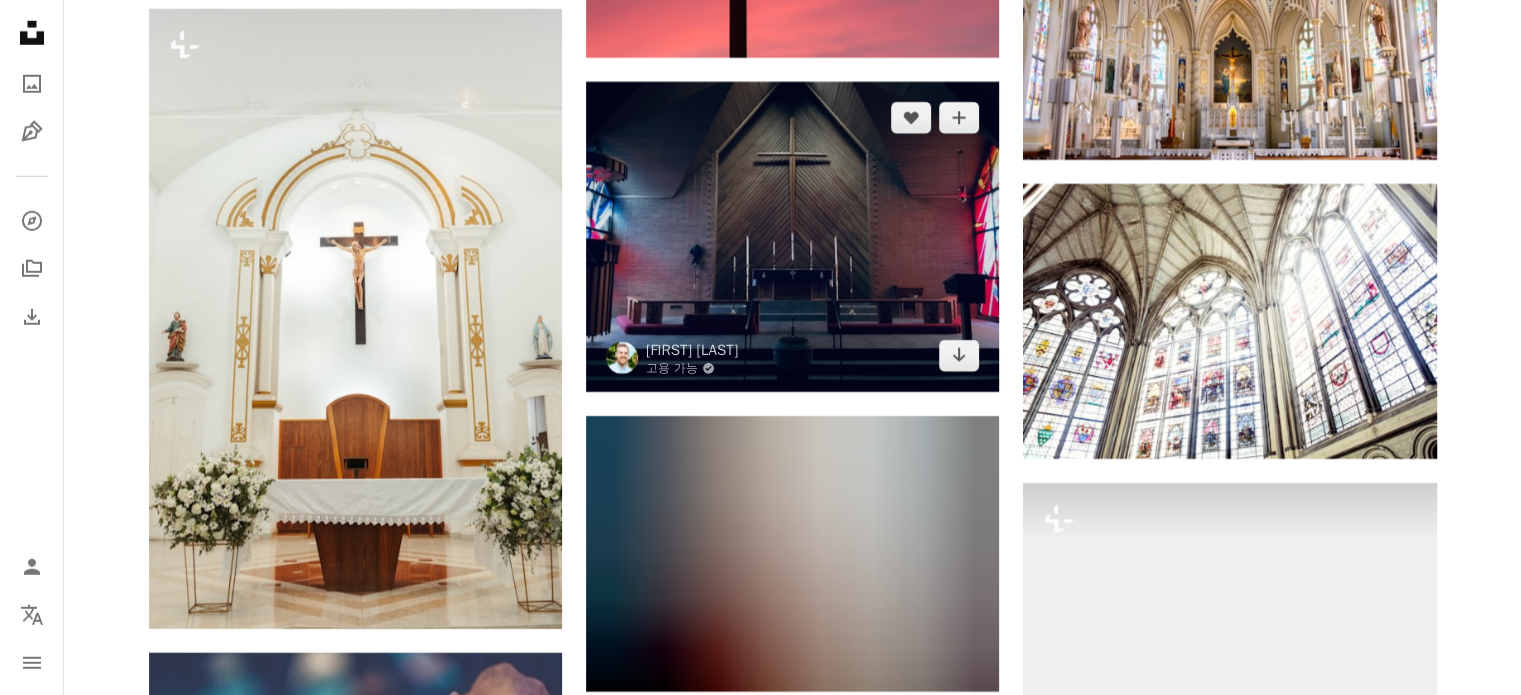 scroll, scrollTop: 6000, scrollLeft: 0, axis: vertical 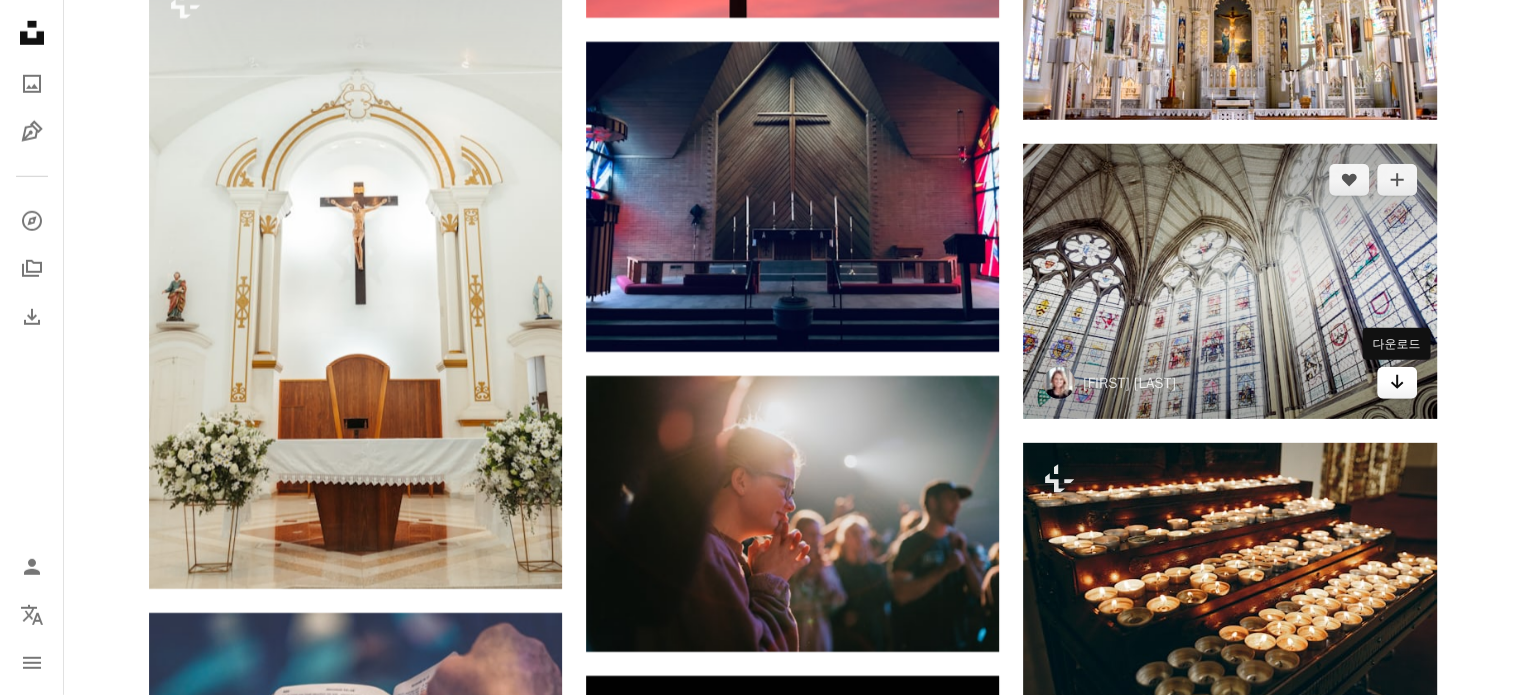 click on "Arrow pointing down" 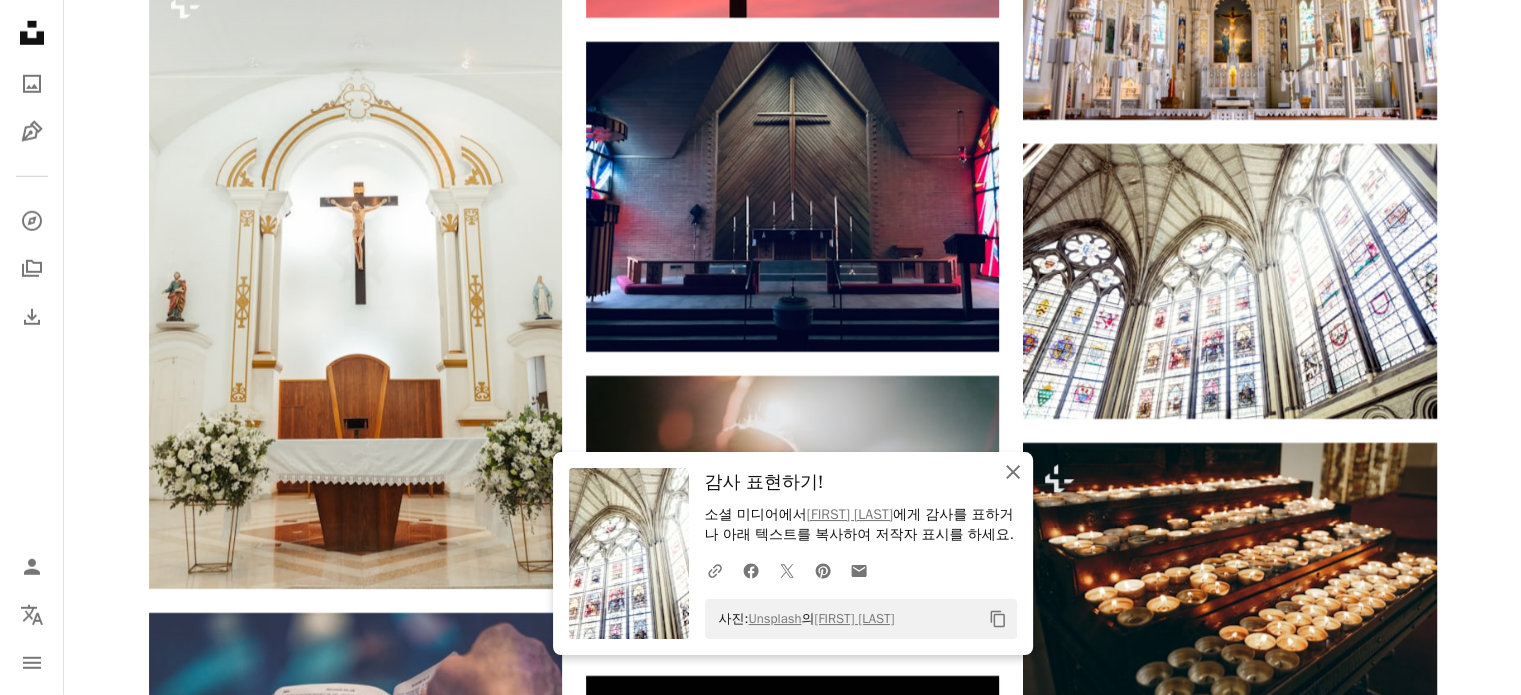 click on "An X shape" 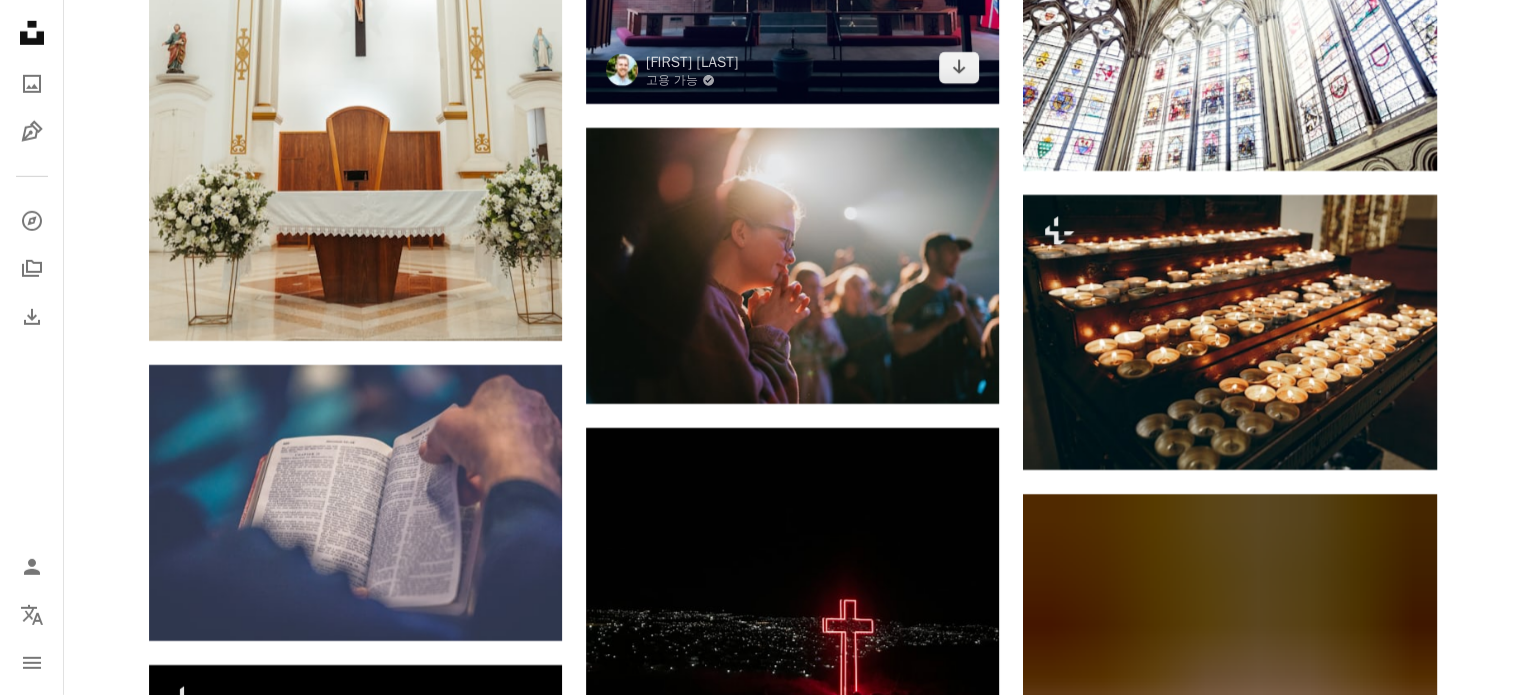 scroll, scrollTop: 6266, scrollLeft: 0, axis: vertical 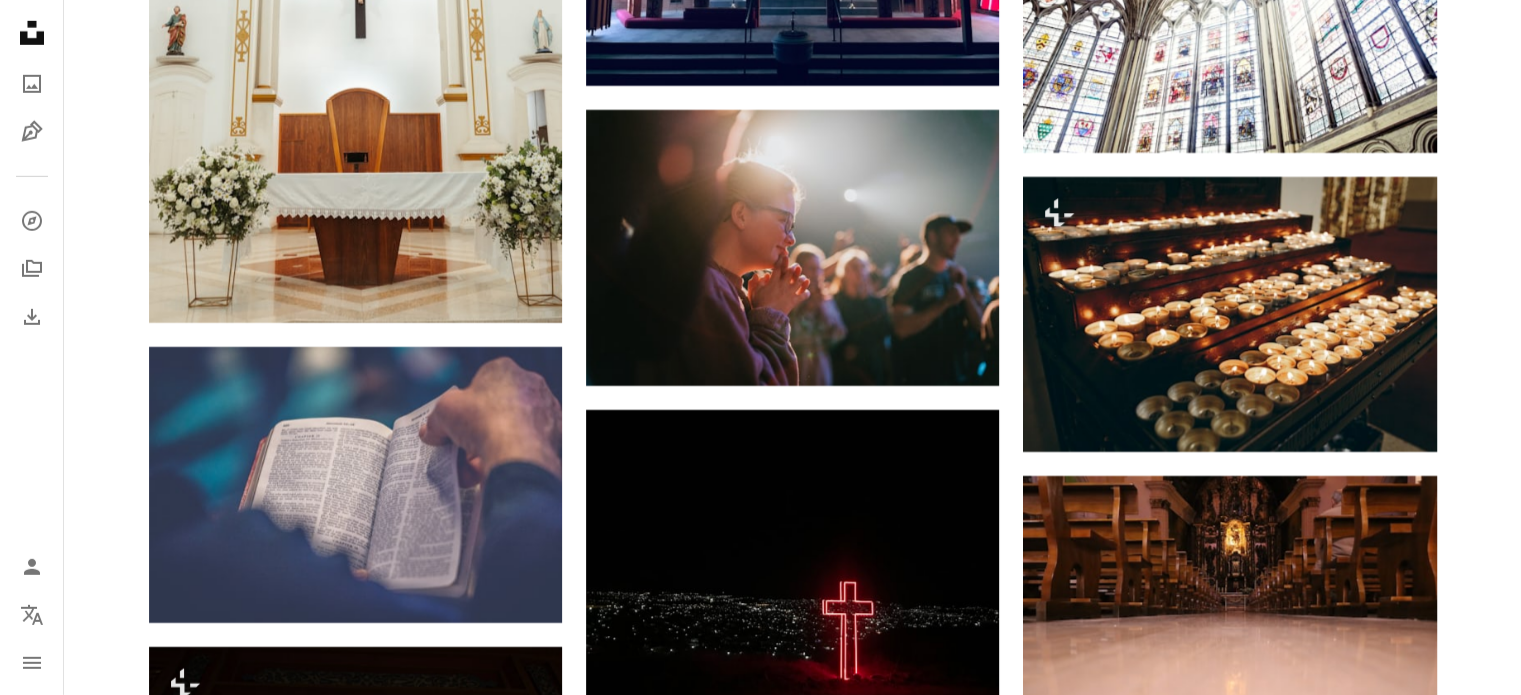 click on "Plus sign for Unsplash+ A heart A plus sign Getty Images Unsplash+ 용 A lock 다운로드 Plus sign for Unsplash+ A heart A plus sign Djordje Vukojicic Unsplash+ 용 A lock 다운로드 A heart A plus sign Kenny Eliason Arrow pointing down A heart A plus sign Justin Main Arrow pointing down A heart A plus sign Cosmic Timetraveler Arrow pointing down A heart A plus sign Sincerely Media 고용 가능 A checkmark inside of a circle Arrow pointing down A heart A plus sign Aaron Burden Arrow pointing down A heart A plus sign Debby Hudson Arrow pointing down A heart A plus sign Jon Flobrant Arrow pointing down A heart A plus sign Karl Fredrickson Arrow pointing down –– ––– –––  –– ––– –  ––– –––  ––––  –   – –– –––  – – ––– –– –– –––– –– The best in on-brand content creation Learn More A heart A plus sign Aaron Burden Arrow pointing down A heart A plus sign Skull Kat Arrow pointing down Plus sign for Unsplash+ A heart 용" at bounding box center [792, -1328] 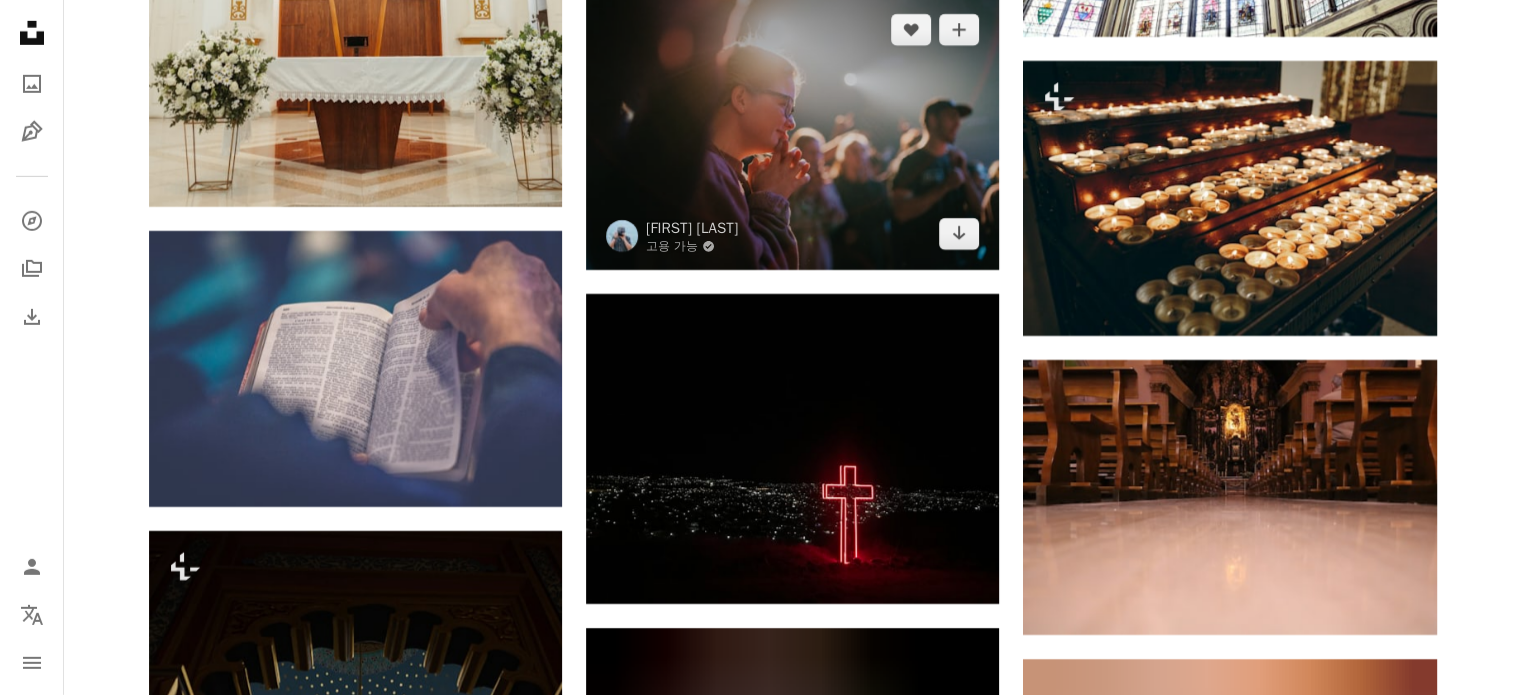 scroll, scrollTop: 6466, scrollLeft: 0, axis: vertical 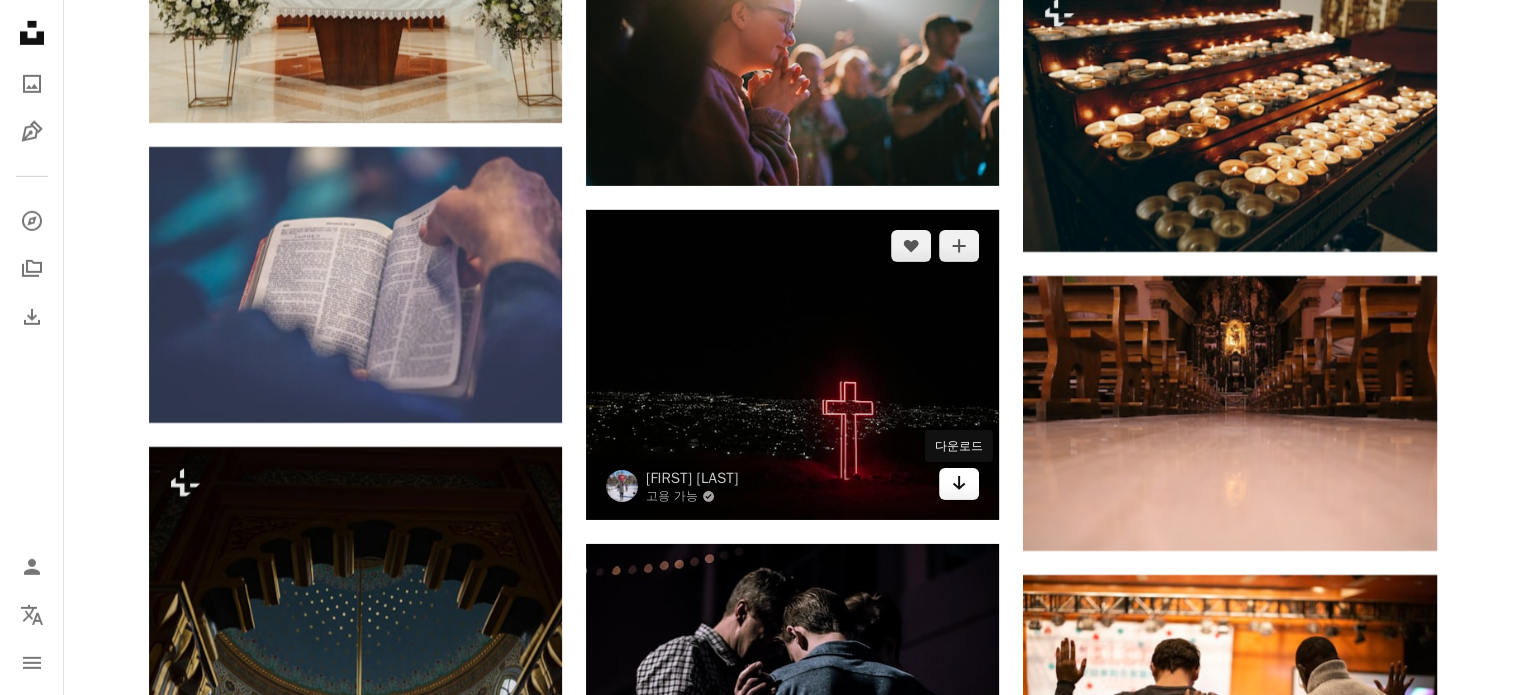 click on "Arrow pointing down" 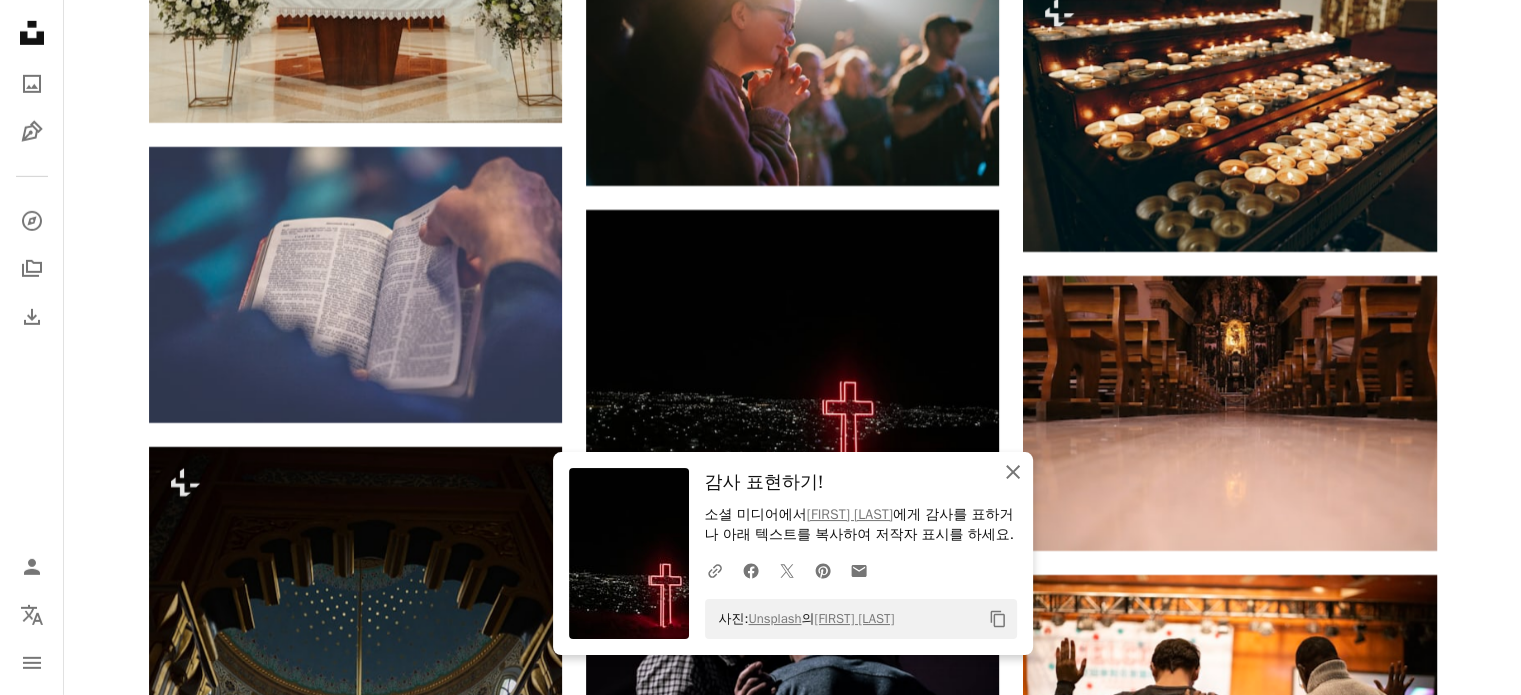 click 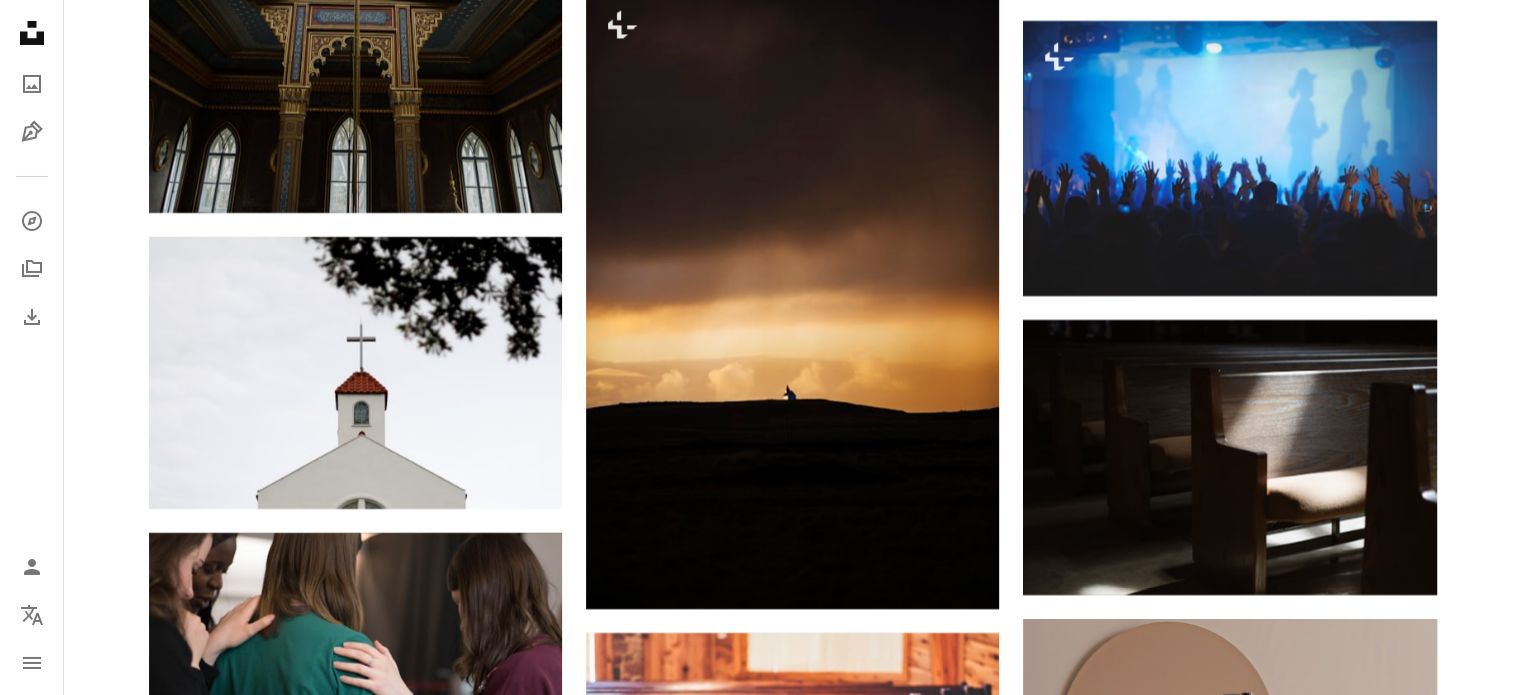 scroll, scrollTop: 7333, scrollLeft: 0, axis: vertical 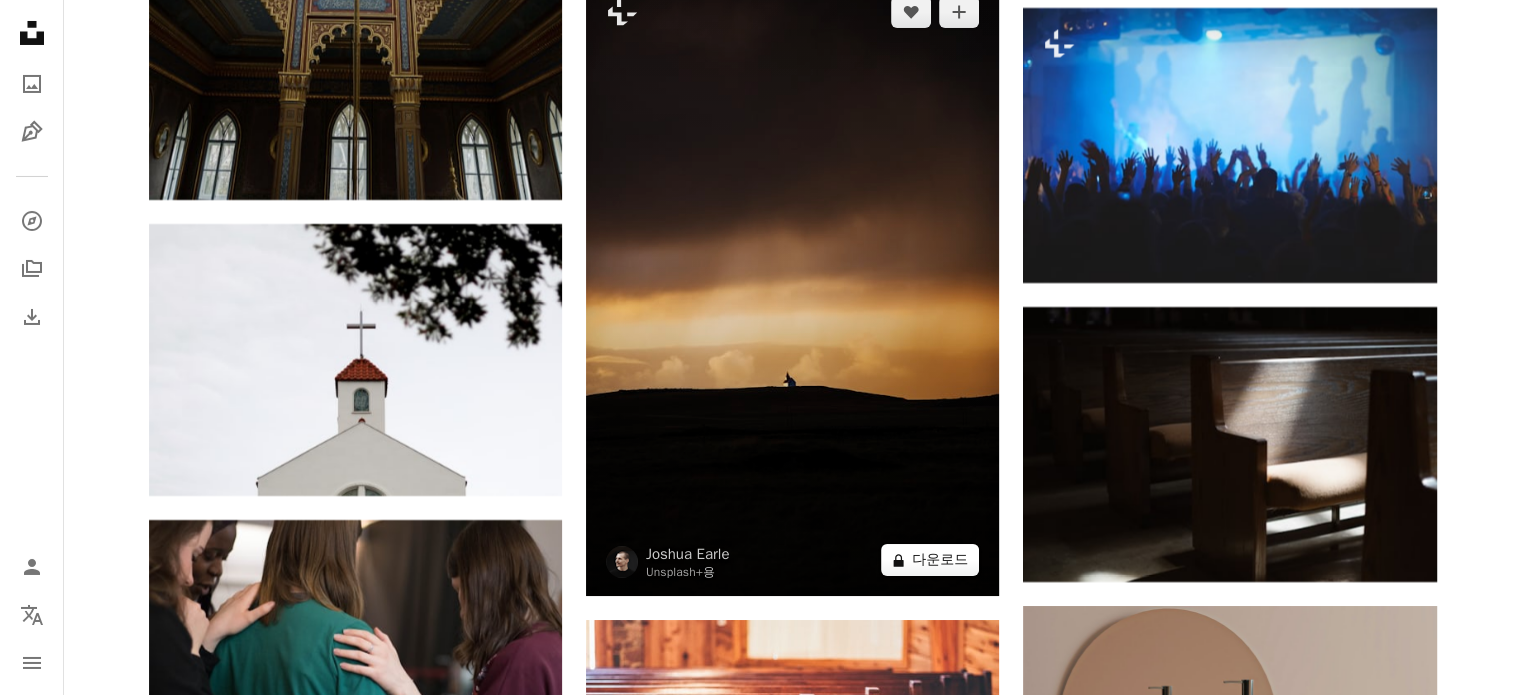 click on "A lock 다운로드" at bounding box center (930, 560) 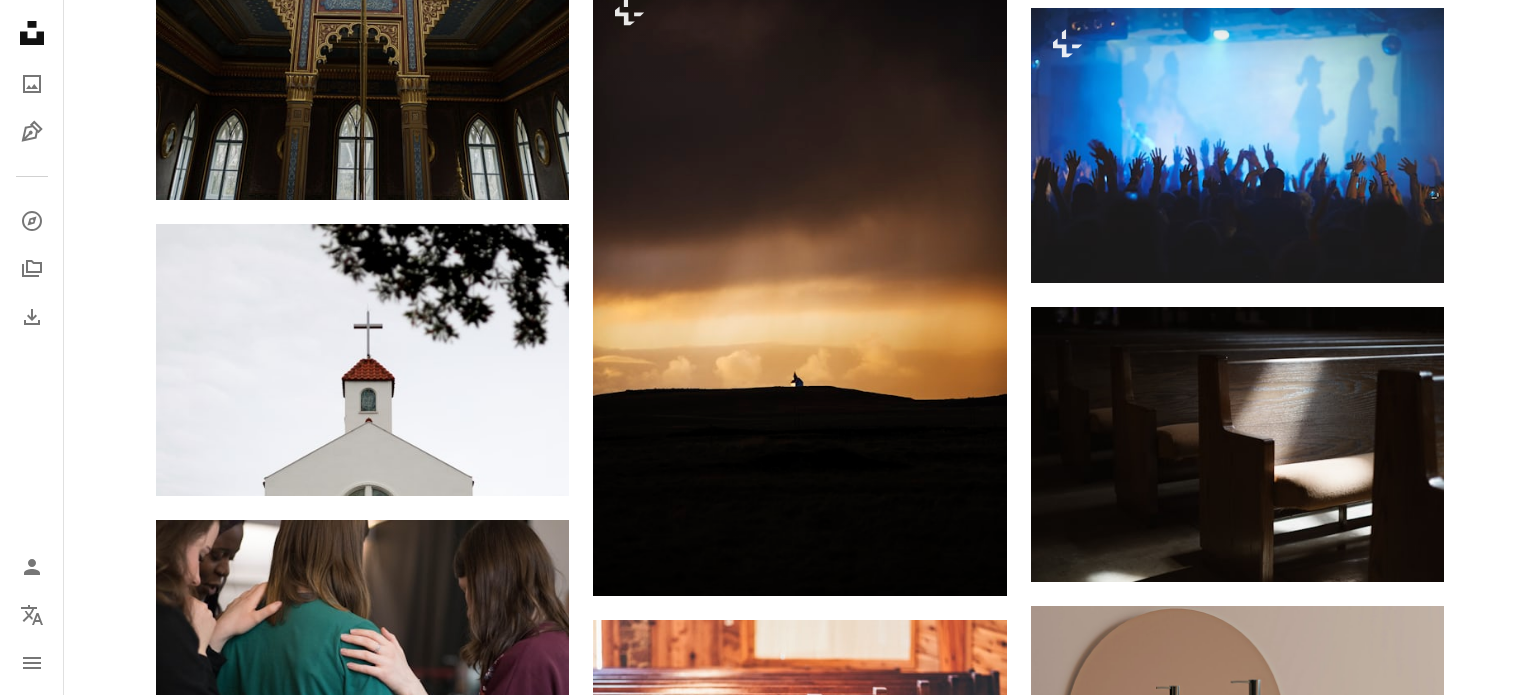 click on "An X shape 즉시 사용 가능한 프리미엄 이미지입니다. 무제한 액세스가 가능합니다. A plus sign 매월 회원 전용 콘텐츠 추가 A plus sign 무제한 royalty-free 다운로드 A plus sign 일러스트  신규 A plus sign 강화된 법적 보호 매년 66%  할인 매월 $12   $4 USD 매달 * Unsplash+  구독 *매년 납부 시 선불로  $48  청구 해당 세금 별도. 자동으로 연장됩니다. 언제든지 취소 가능합니다." at bounding box center [768, 5454] 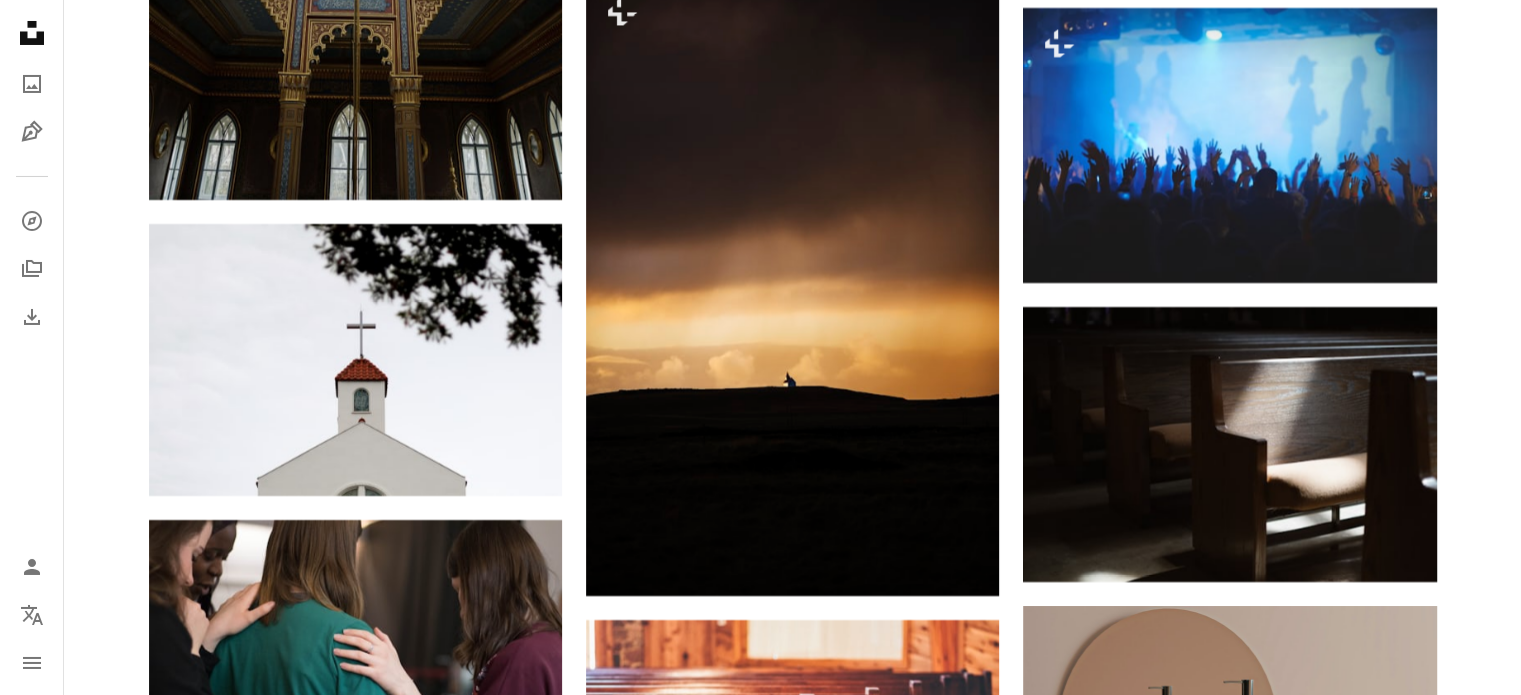 click on "Plus sign for Unsplash+ A heart A plus sign Getty Images Unsplash+ 용 A lock 다운로드 Plus sign for Unsplash+ A heart A plus sign Djordje Vukojicic Unsplash+ 용 A lock 다운로드 A heart A plus sign Kenny Eliason Arrow pointing down A heart A plus sign Justin Main Arrow pointing down A heart A plus sign Cosmic Timetraveler Arrow pointing down A heart A plus sign Sincerely Media 고용 가능 A checkmark inside of a circle Arrow pointing down A heart A plus sign Aaron Burden Arrow pointing down A heart A plus sign Debby Hudson Arrow pointing down A heart A plus sign Jon Flobrant Arrow pointing down A heart A plus sign Karl Fredrickson Arrow pointing down –– ––– –––  –– ––– –  ––– –––  ––––  –   – –– –––  – – ––– –– –– –––– –– The best in on-brand content creation Learn More A heart A plus sign Aaron Burden Arrow pointing down A heart A plus sign Skull Kat Arrow pointing down Plus sign for Unsplash+ A heart 용" at bounding box center [792, -864] 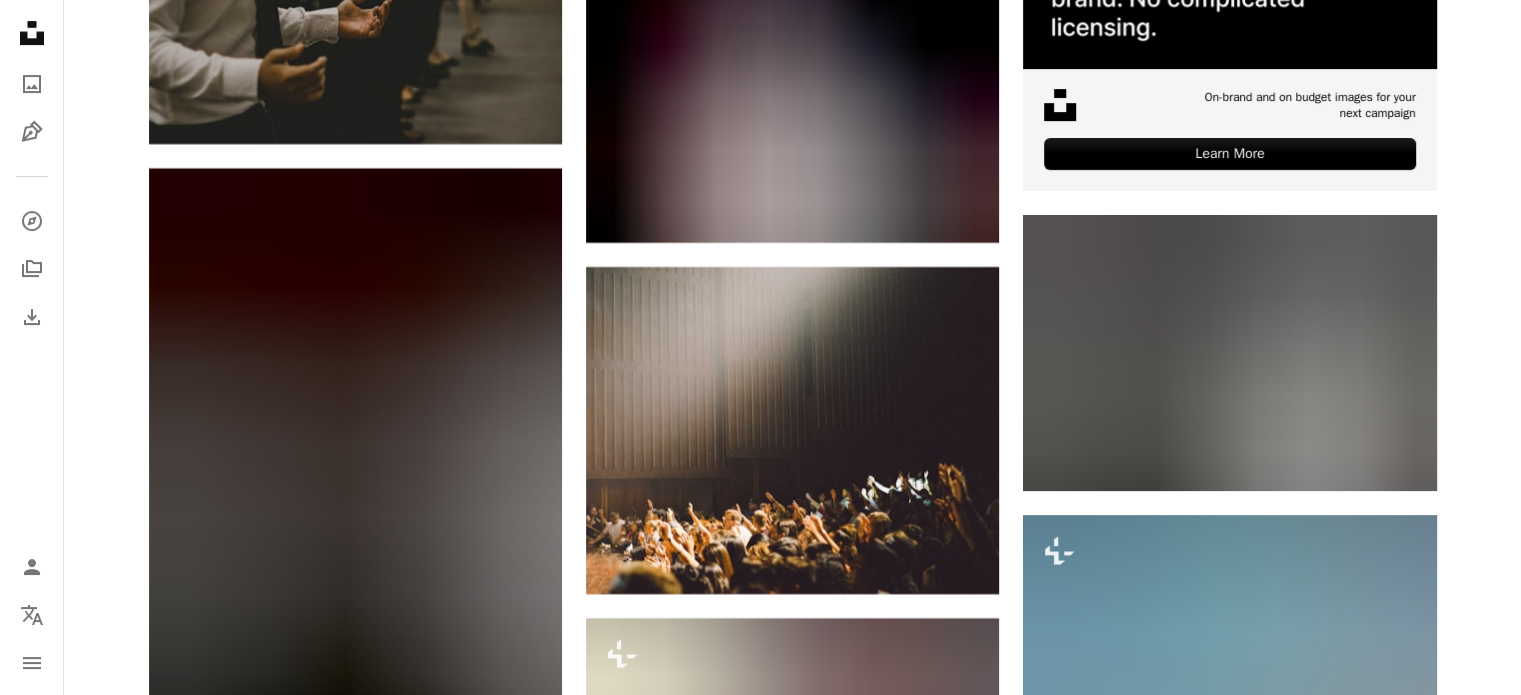 scroll, scrollTop: 8400, scrollLeft: 0, axis: vertical 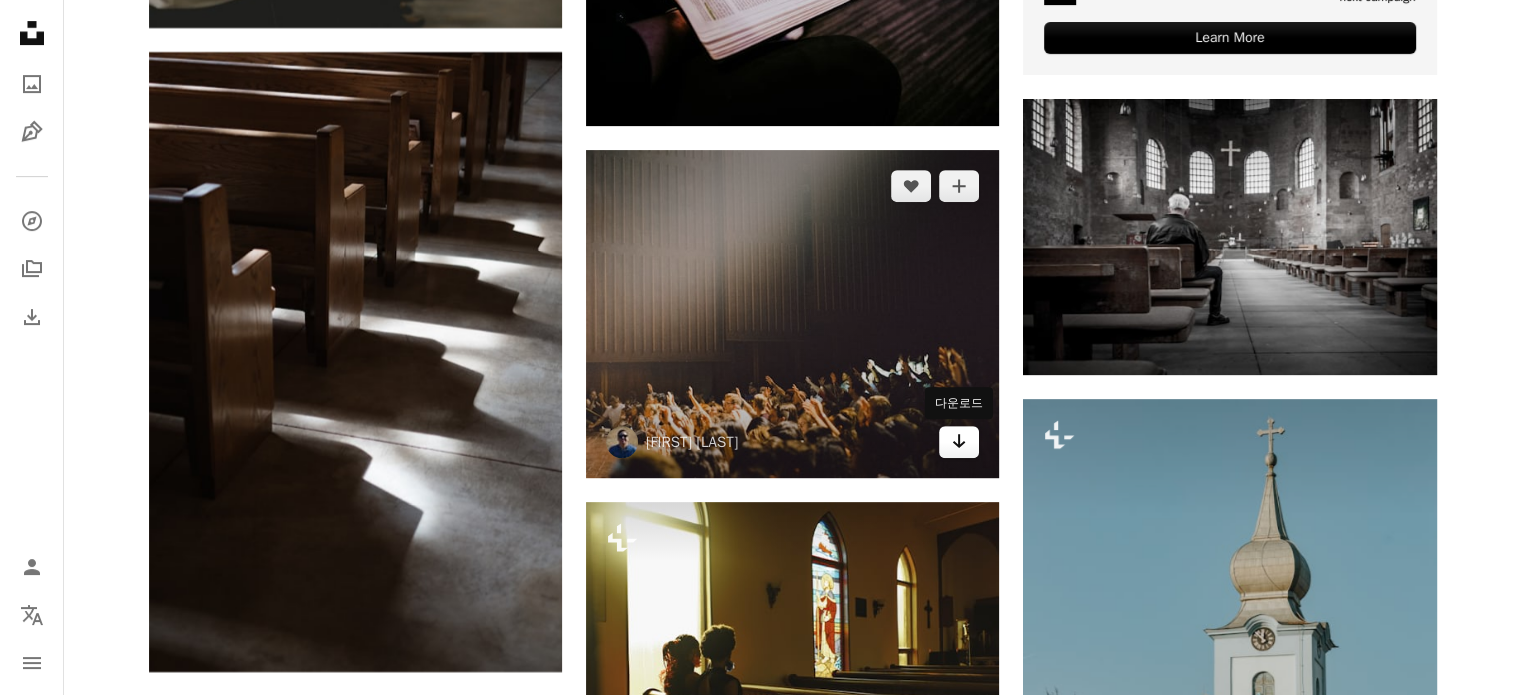 click 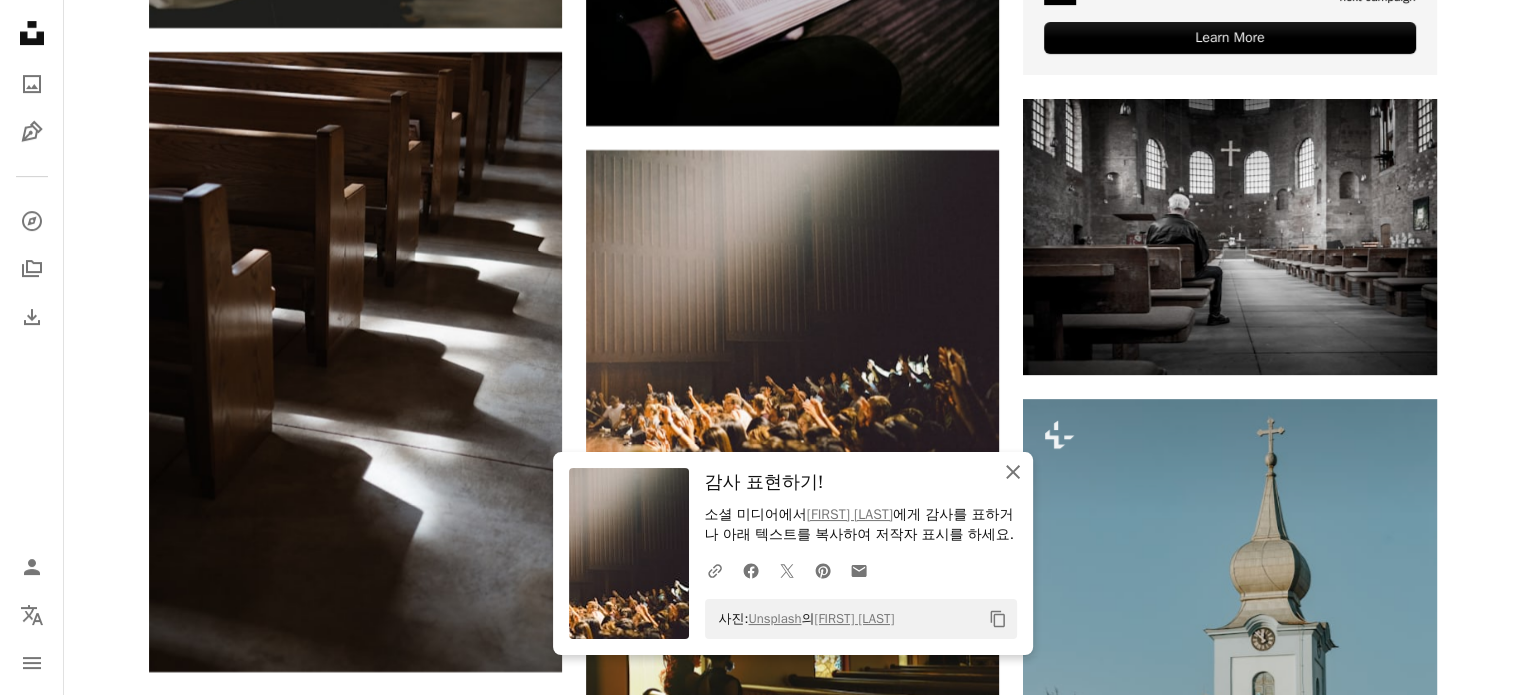 click on "An X shape" 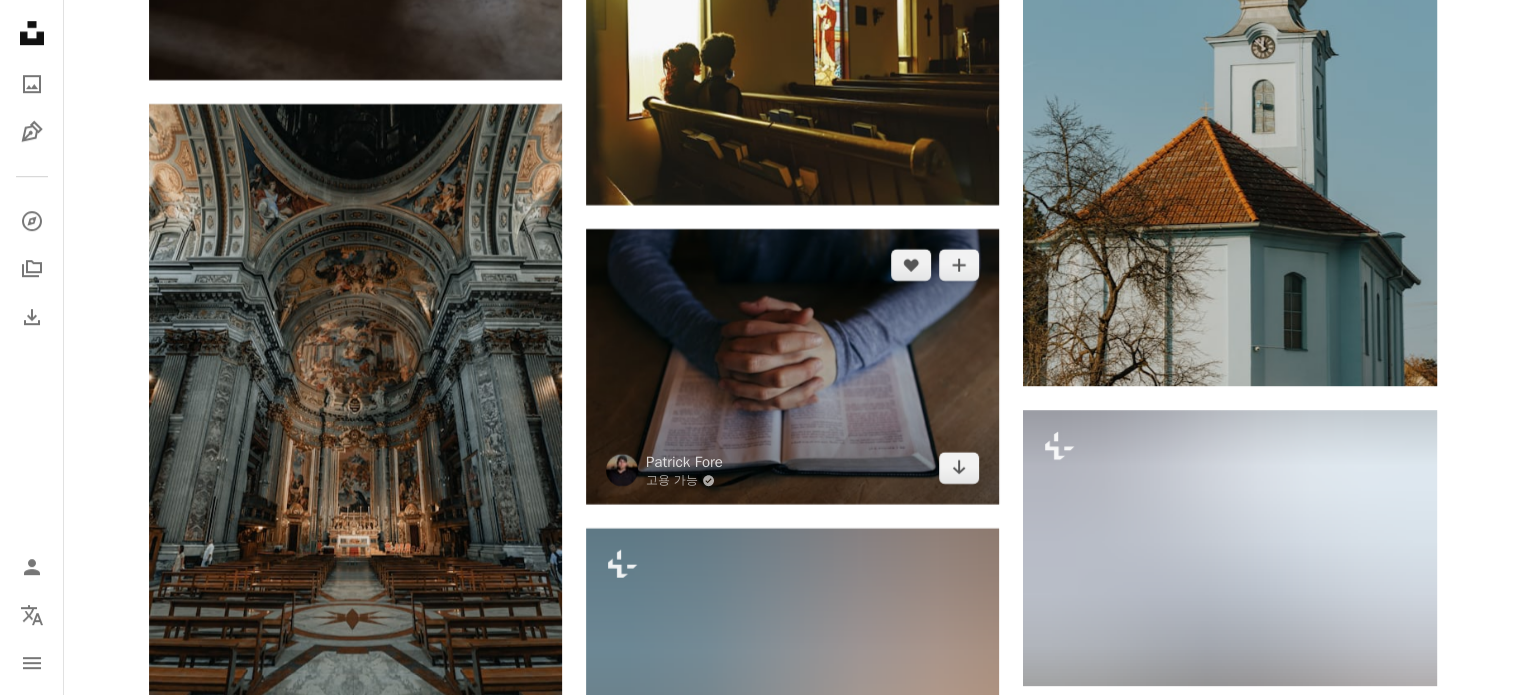 scroll, scrollTop: 9000, scrollLeft: 0, axis: vertical 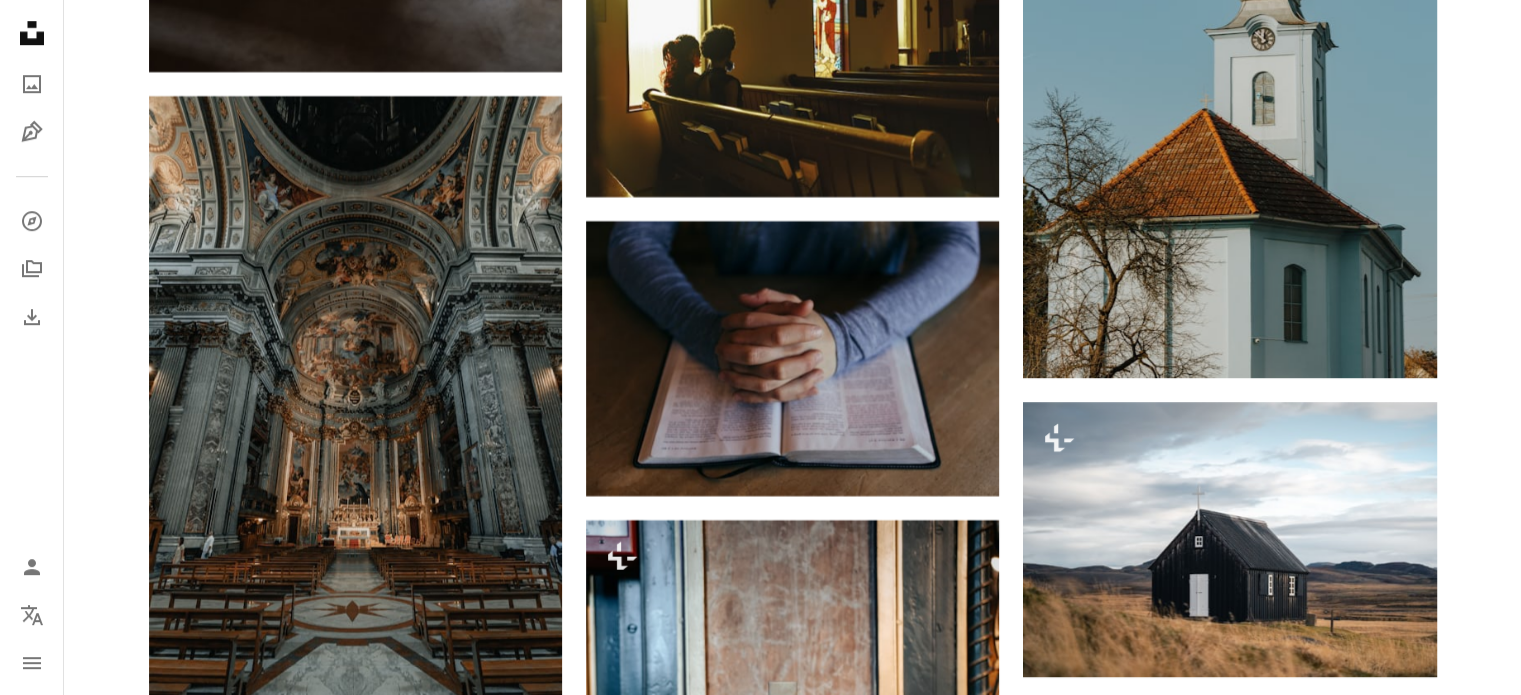 click on "Plus sign for Unsplash+ A heart A plus sign Getty Images Unsplash+ 용 A lock 다운로드 Plus sign for Unsplash+ A heart A plus sign Djordje Vukojicic Unsplash+ 용 A lock 다운로드 A heart A plus sign Kenny Eliason Arrow pointing down A heart A plus sign Justin Main Arrow pointing down A heart A plus sign Cosmic Timetraveler Arrow pointing down A heart A plus sign Sincerely Media 고용 가능 A checkmark inside of a circle Arrow pointing down A heart A plus sign Aaron Burden Arrow pointing down A heart A plus sign Debby Hudson Arrow pointing down A heart A plus sign Jon Flobrant Arrow pointing down A heart A plus sign Karl Fredrickson Arrow pointing down –– ––– –––  –– ––– –  ––– –––  ––––  –   – –– –––  – – ––– –– –– –––– –– The best in on-brand content creation Learn More A heart A plus sign Aaron Burden Arrow pointing down A heart A plus sign Skull Kat Arrow pointing down Plus sign for Unsplash+ A heart 용" at bounding box center [792, -2531] 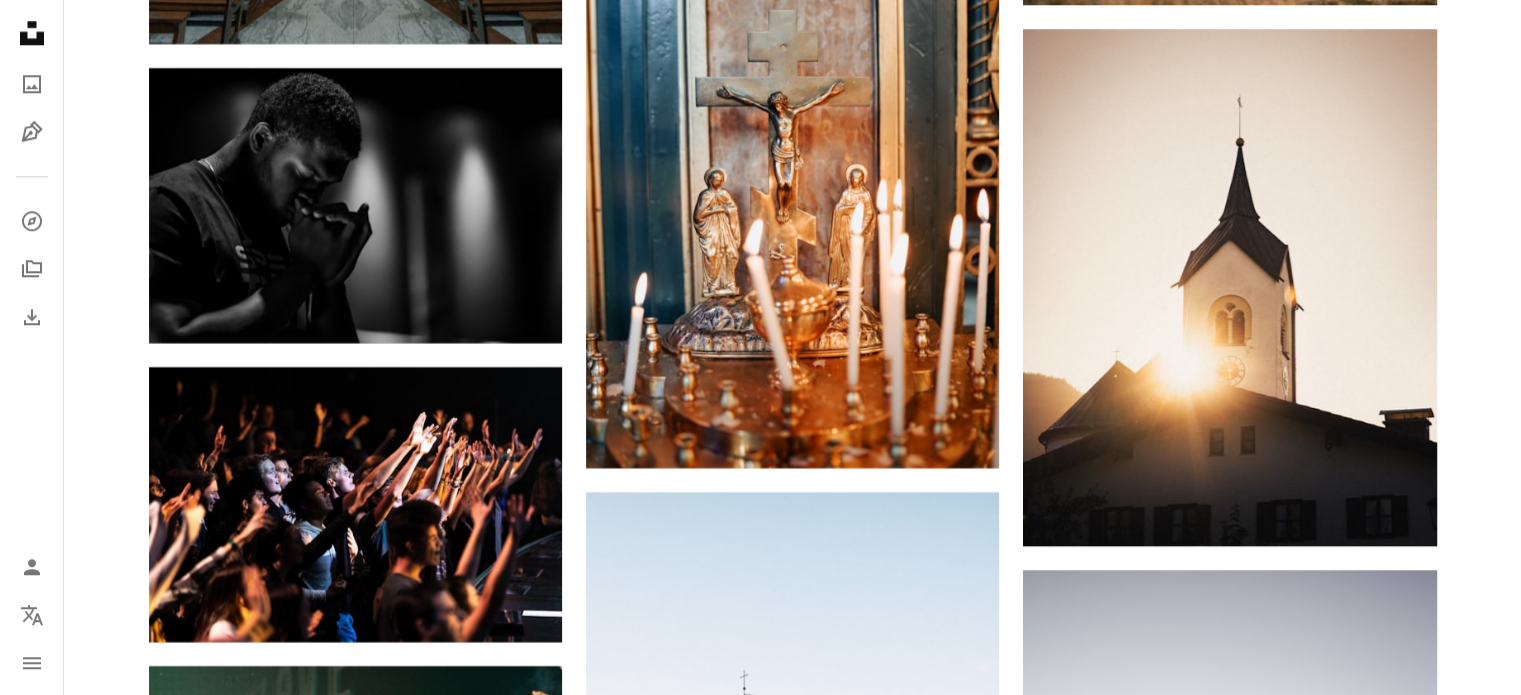 scroll, scrollTop: 9666, scrollLeft: 0, axis: vertical 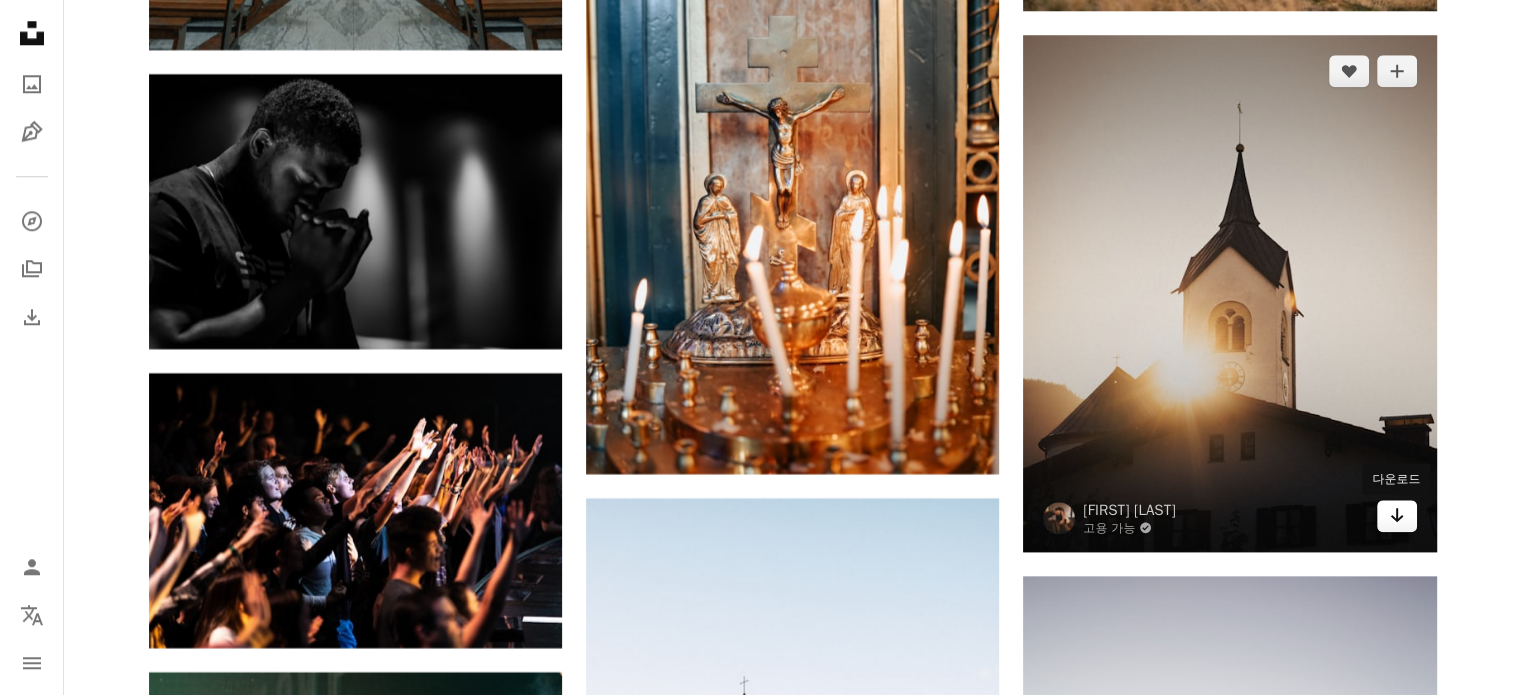click on "Arrow pointing down" at bounding box center [1397, 516] 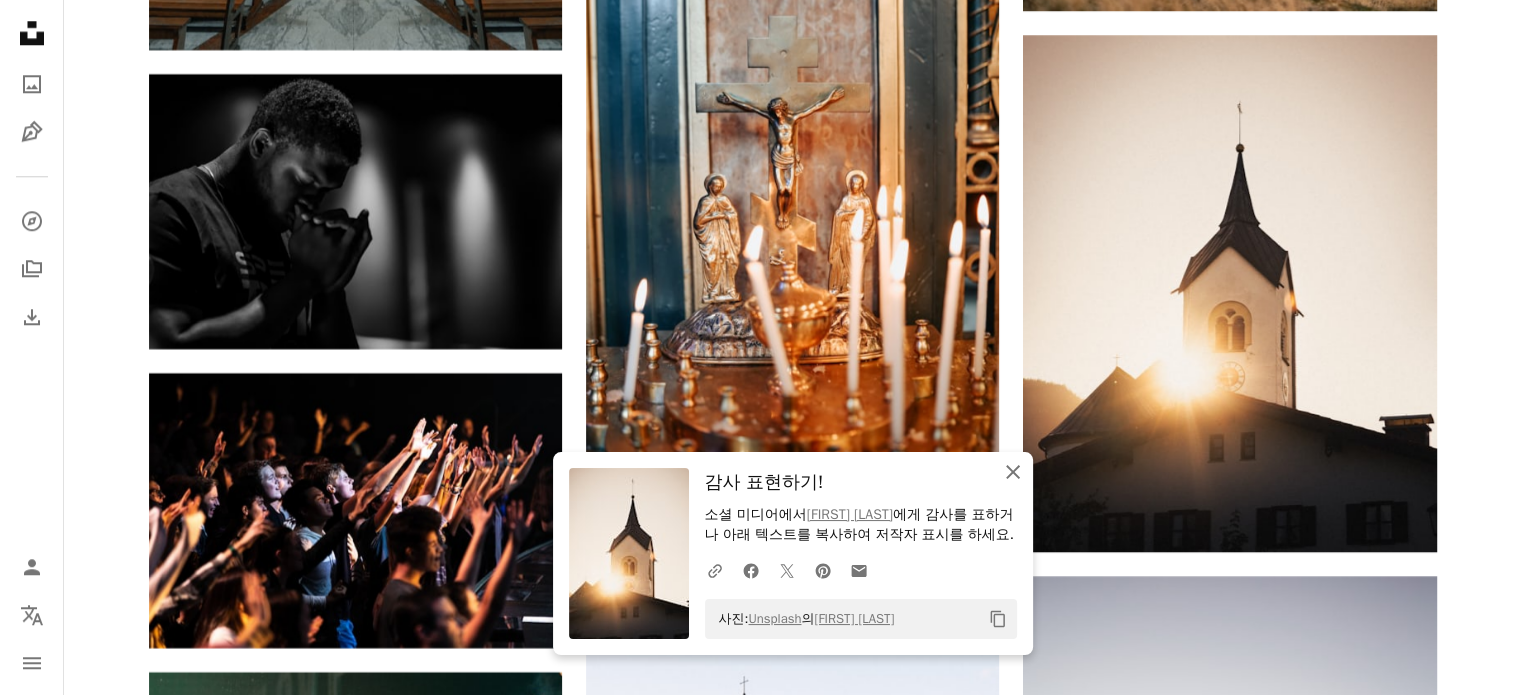 click on "An X shape" 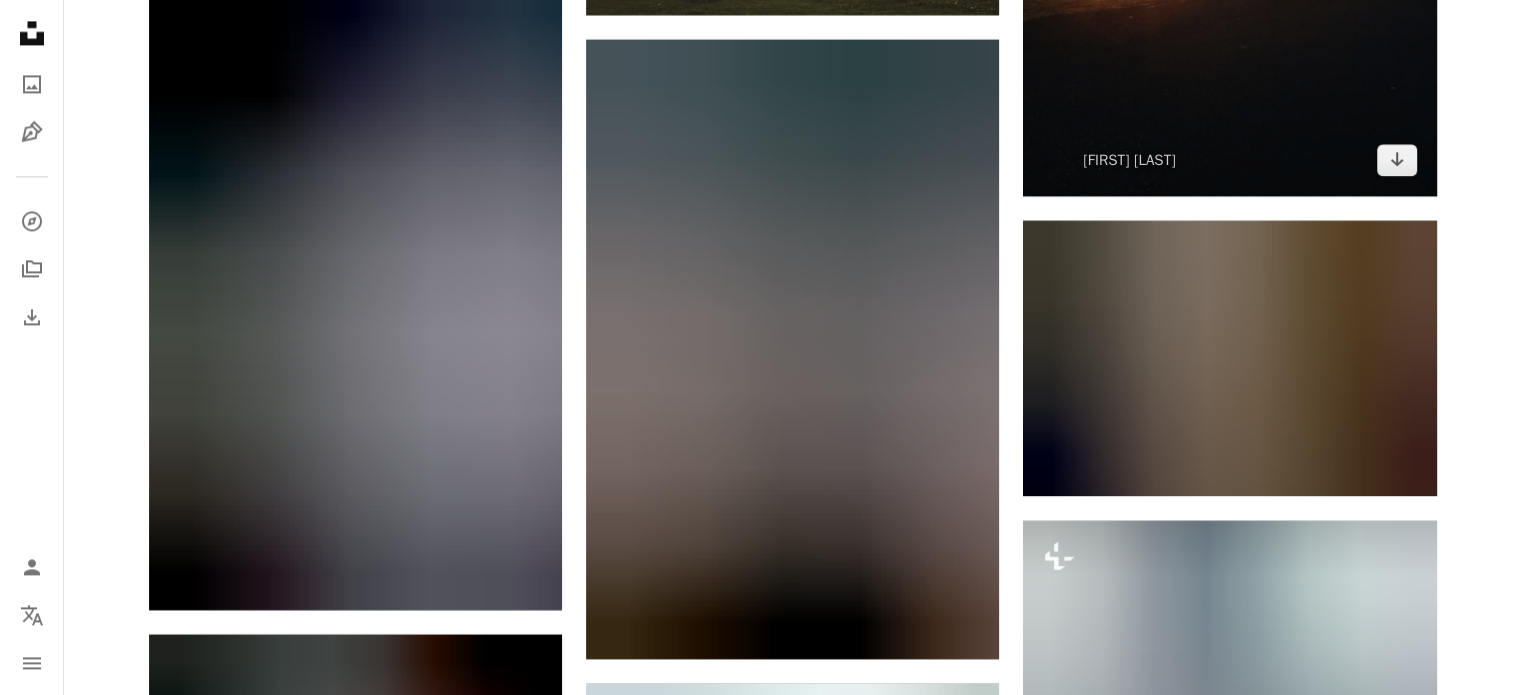 scroll, scrollTop: 10933, scrollLeft: 0, axis: vertical 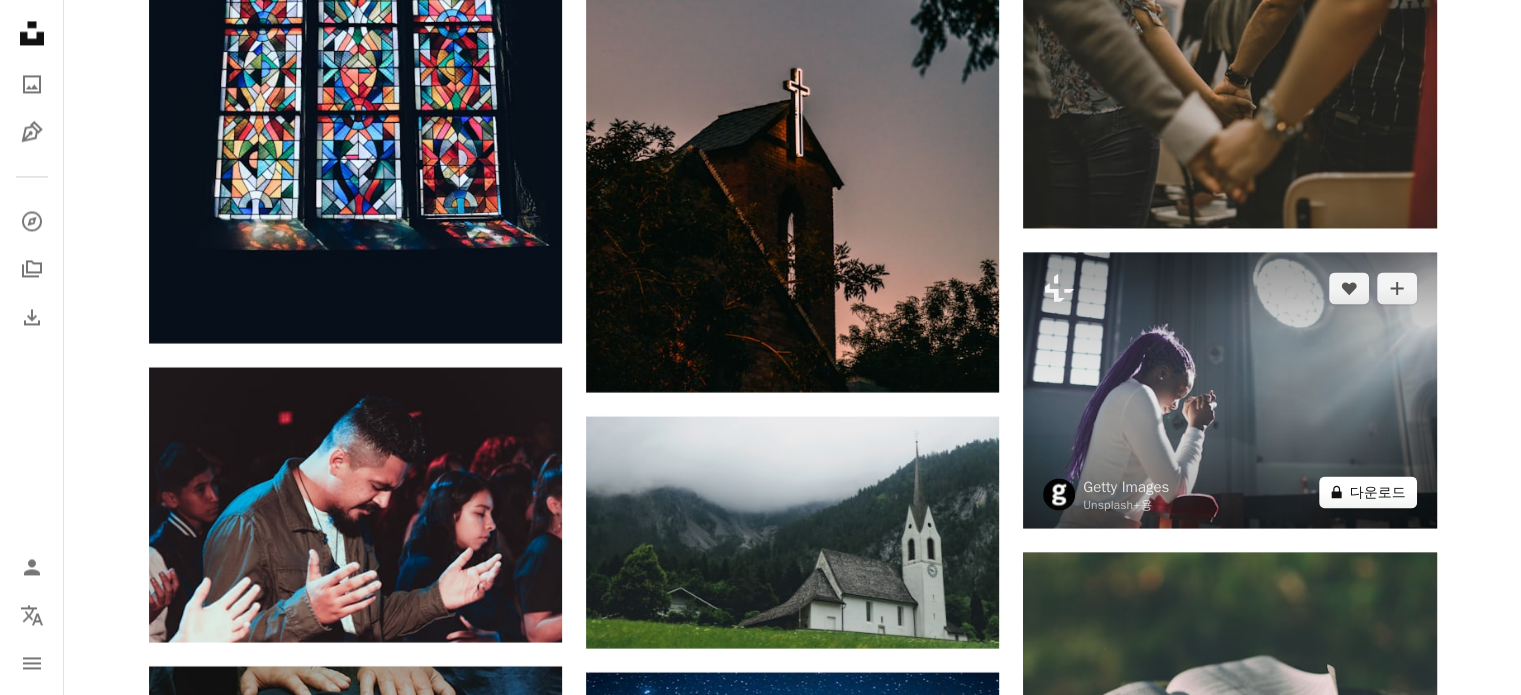click on "A lock 다운로드" at bounding box center [1368, 492] 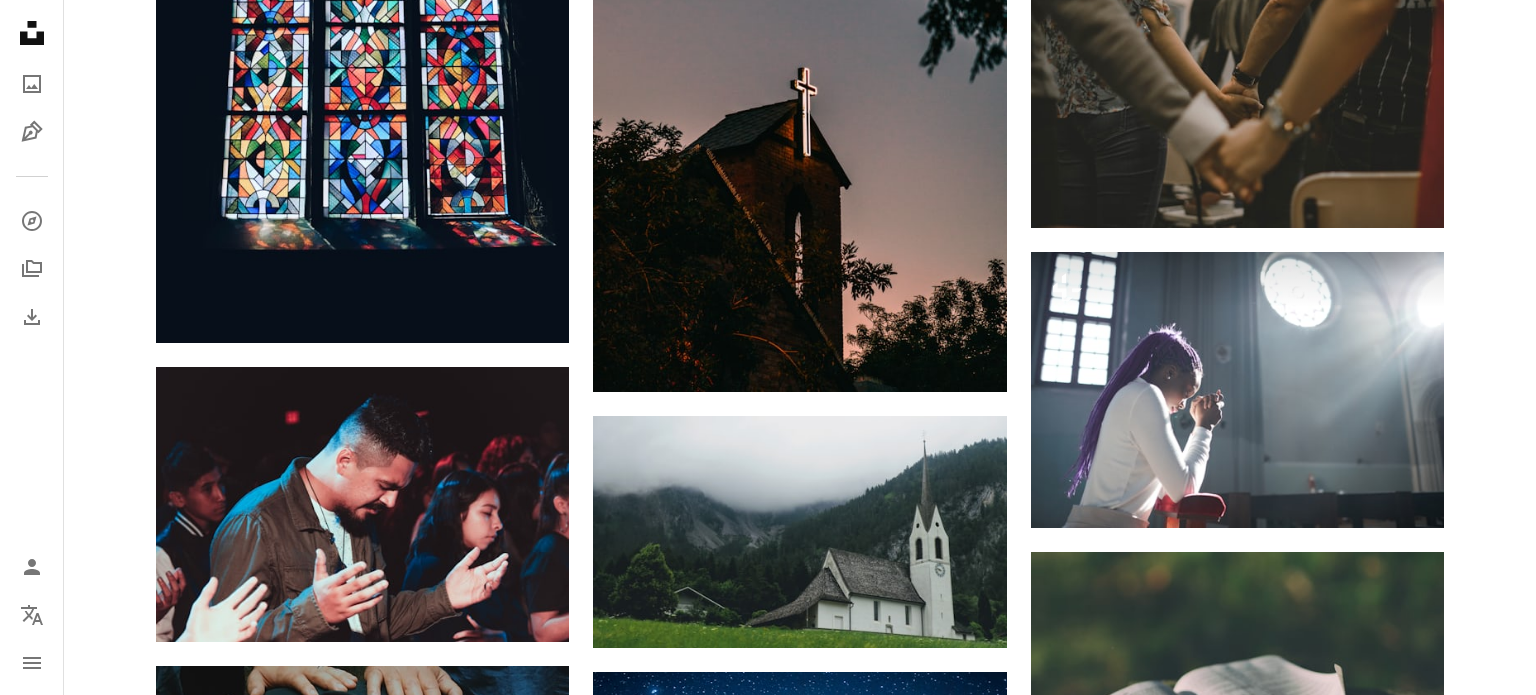 click on "An X shape 즉시 사용 가능한 프리미엄 이미지입니다. 무제한 액세스가 가능합니다. A plus sign 매월 회원 전용 콘텐츠 추가 A plus sign 무제한 royalty-free 다운로드 A plus sign 일러스트  신규 A plus sign 강화된 법적 보호 매년 66%  할인 매월 $12   $4 USD 매달 * Unsplash+  구독 *매년 납부 시 선불로  $48  청구 해당 세금 별도. 자동으로 연장됩니다. 언제든지 취소 가능합니다." at bounding box center (768, 4966) 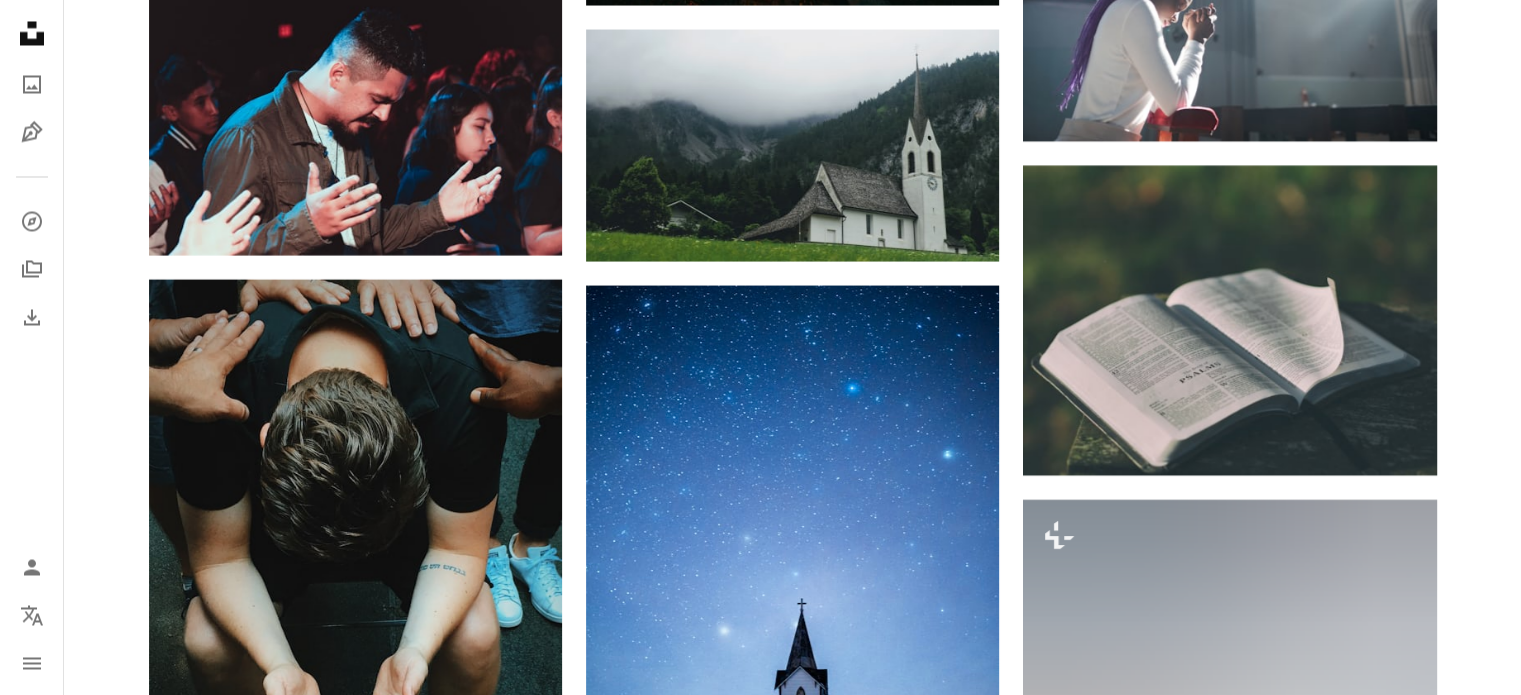 scroll, scrollTop: 11533, scrollLeft: 0, axis: vertical 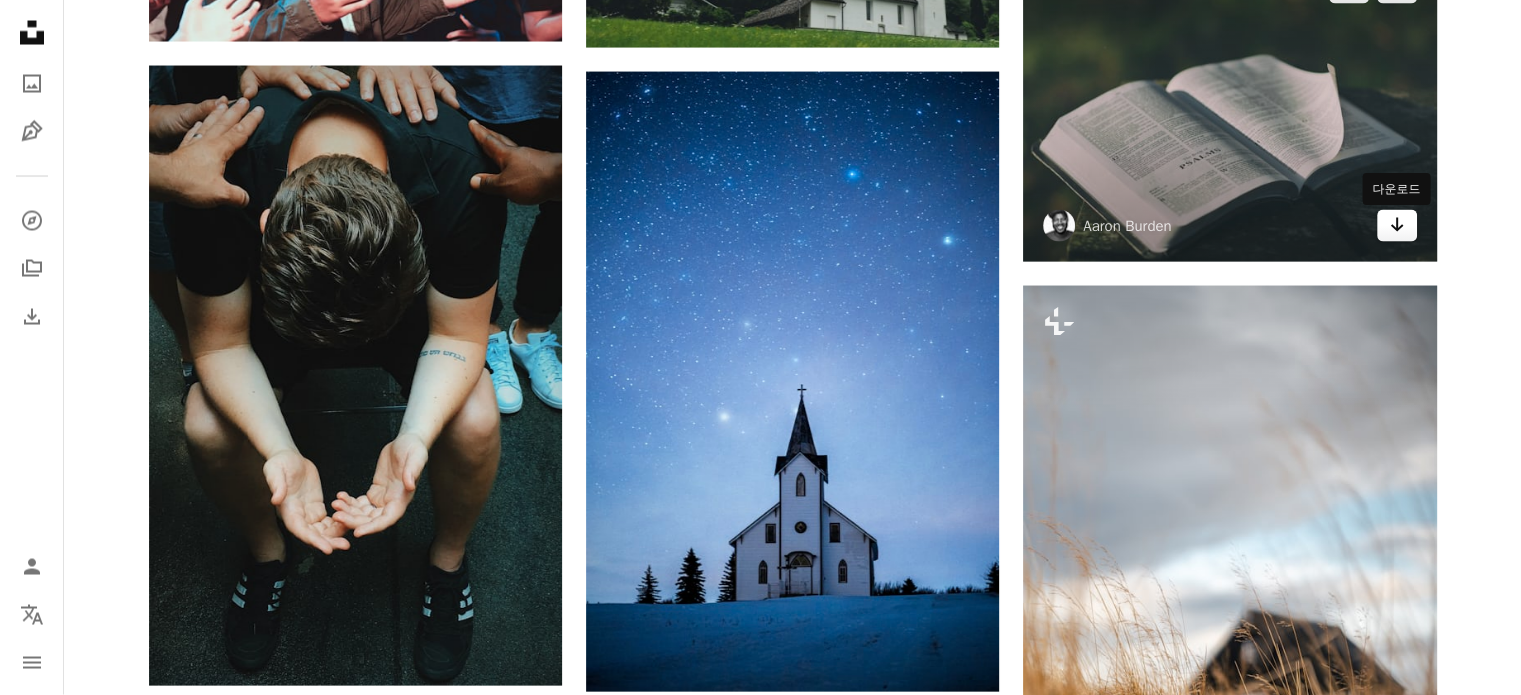 click 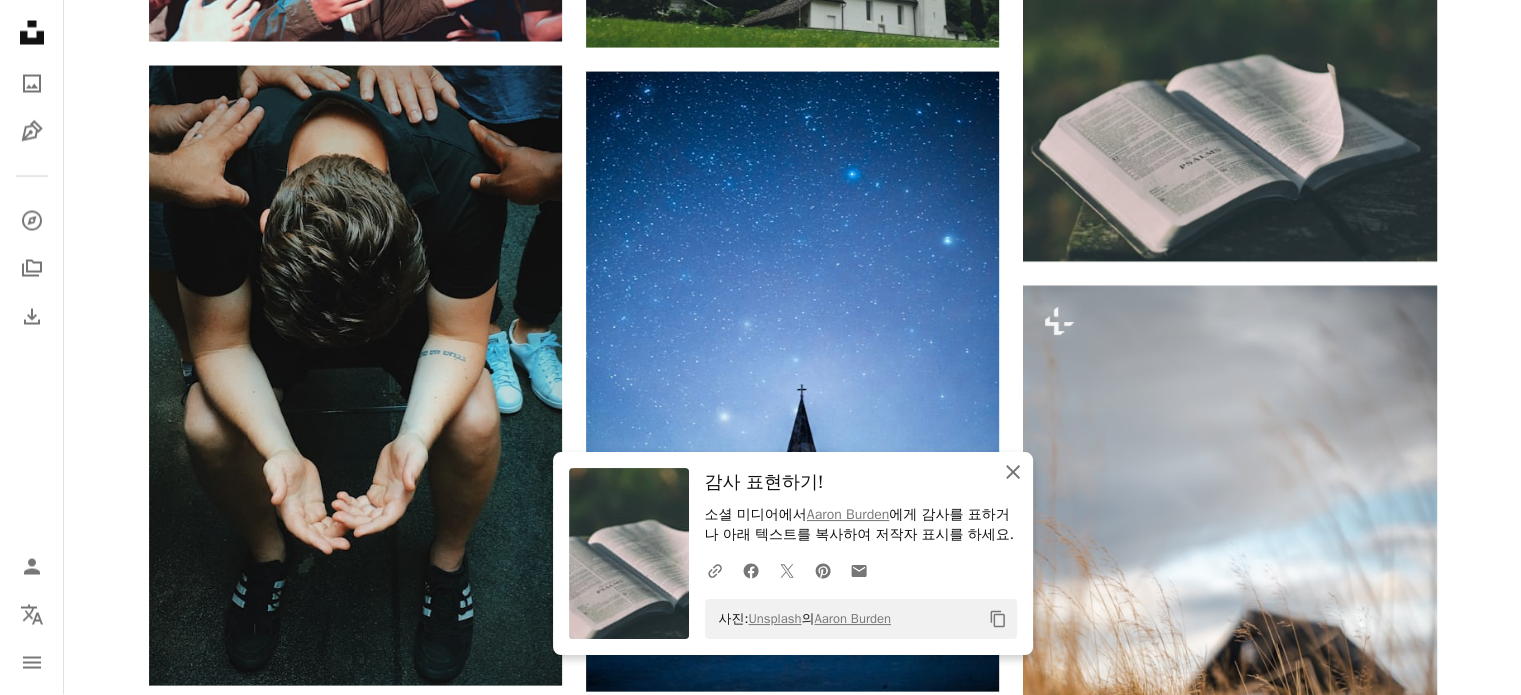 click 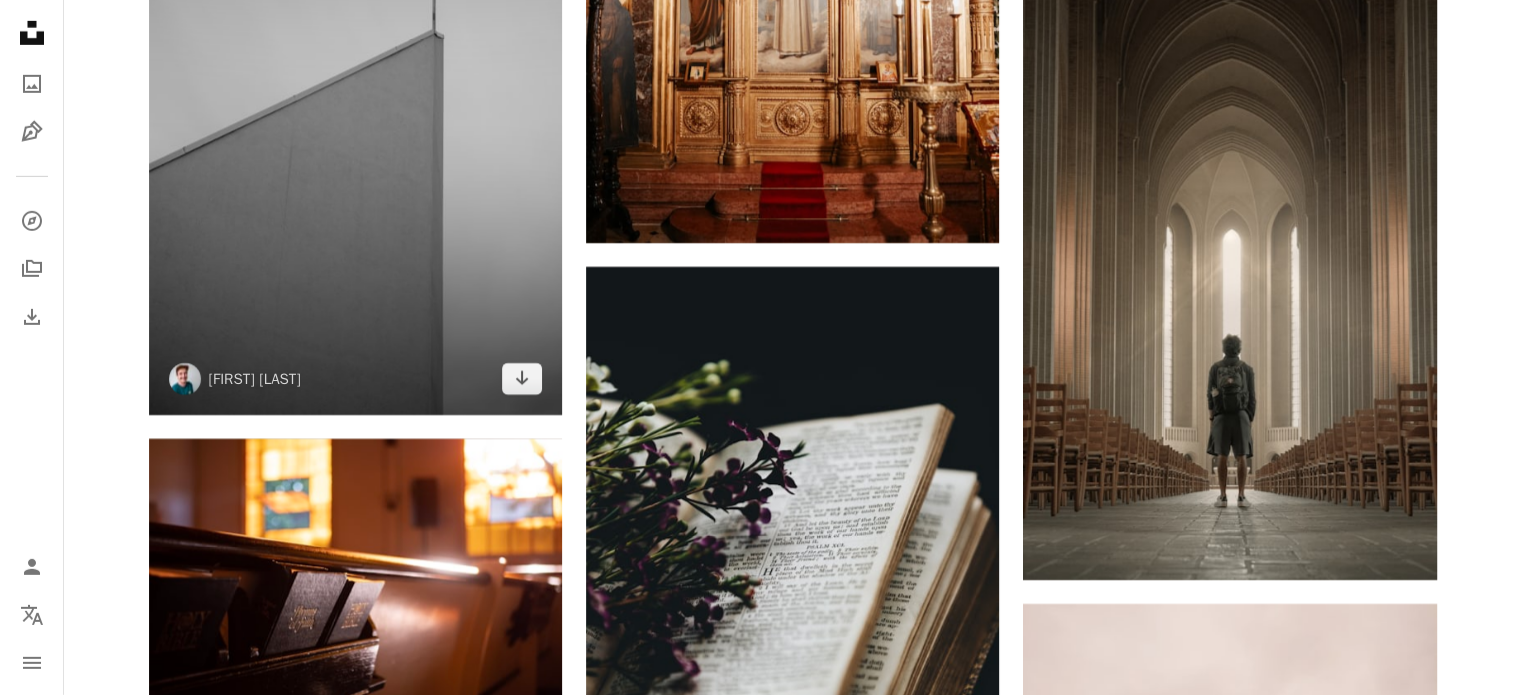scroll, scrollTop: 14066, scrollLeft: 0, axis: vertical 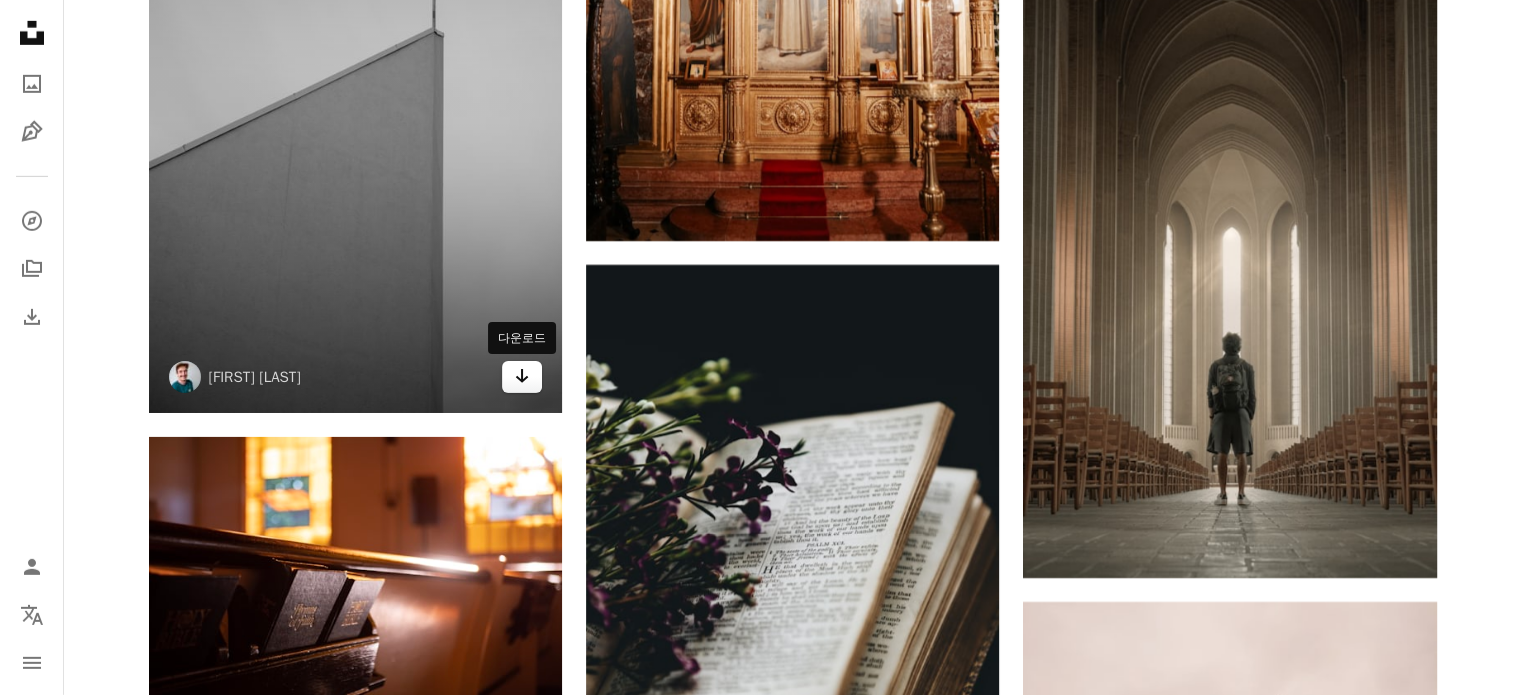 click on "Arrow pointing down" 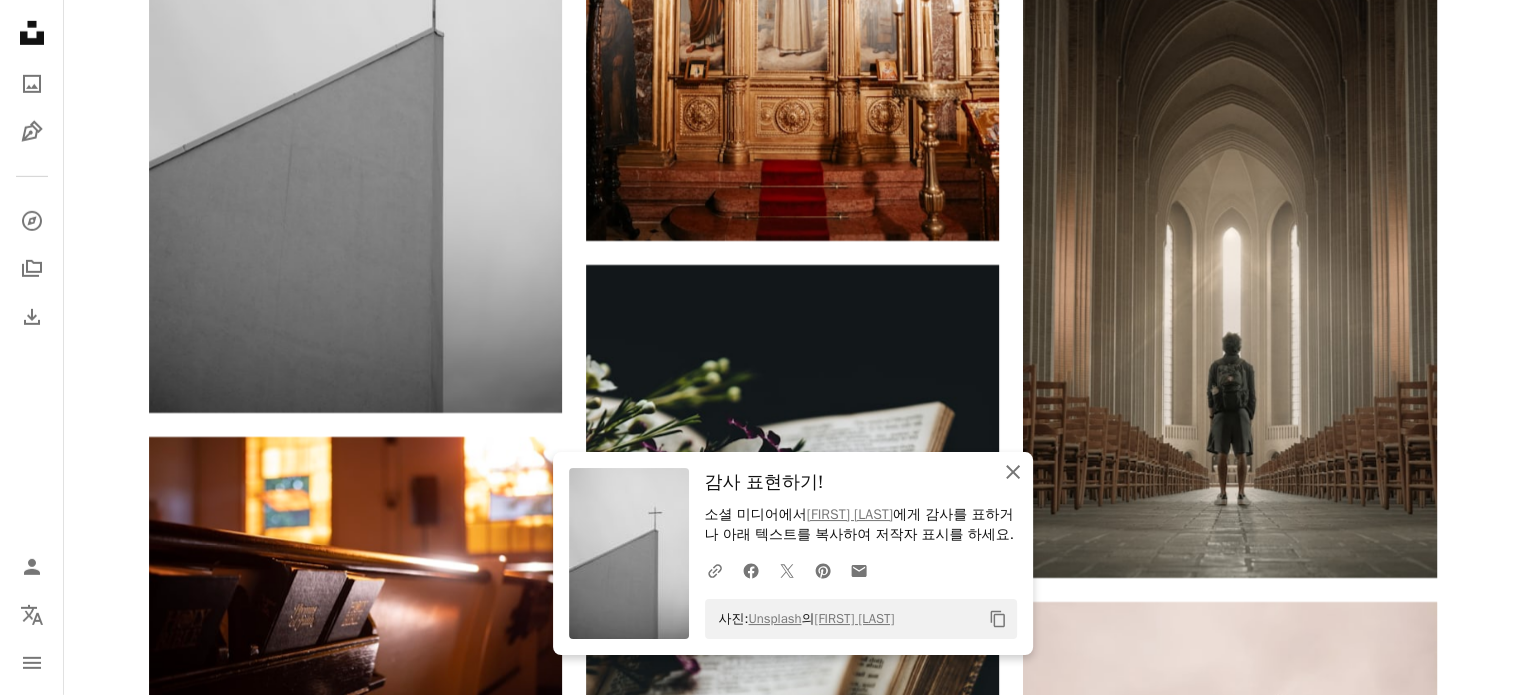click on "An X shape" 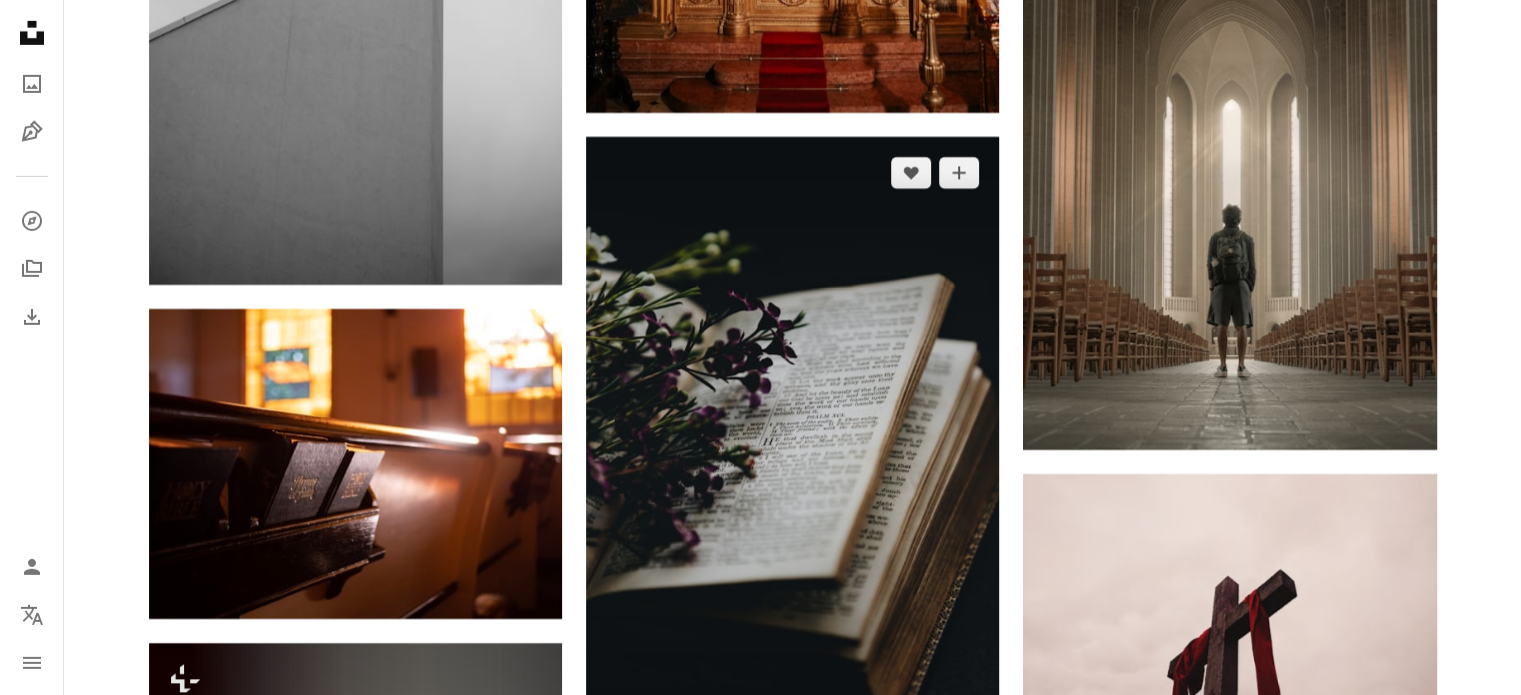scroll, scrollTop: 14333, scrollLeft: 0, axis: vertical 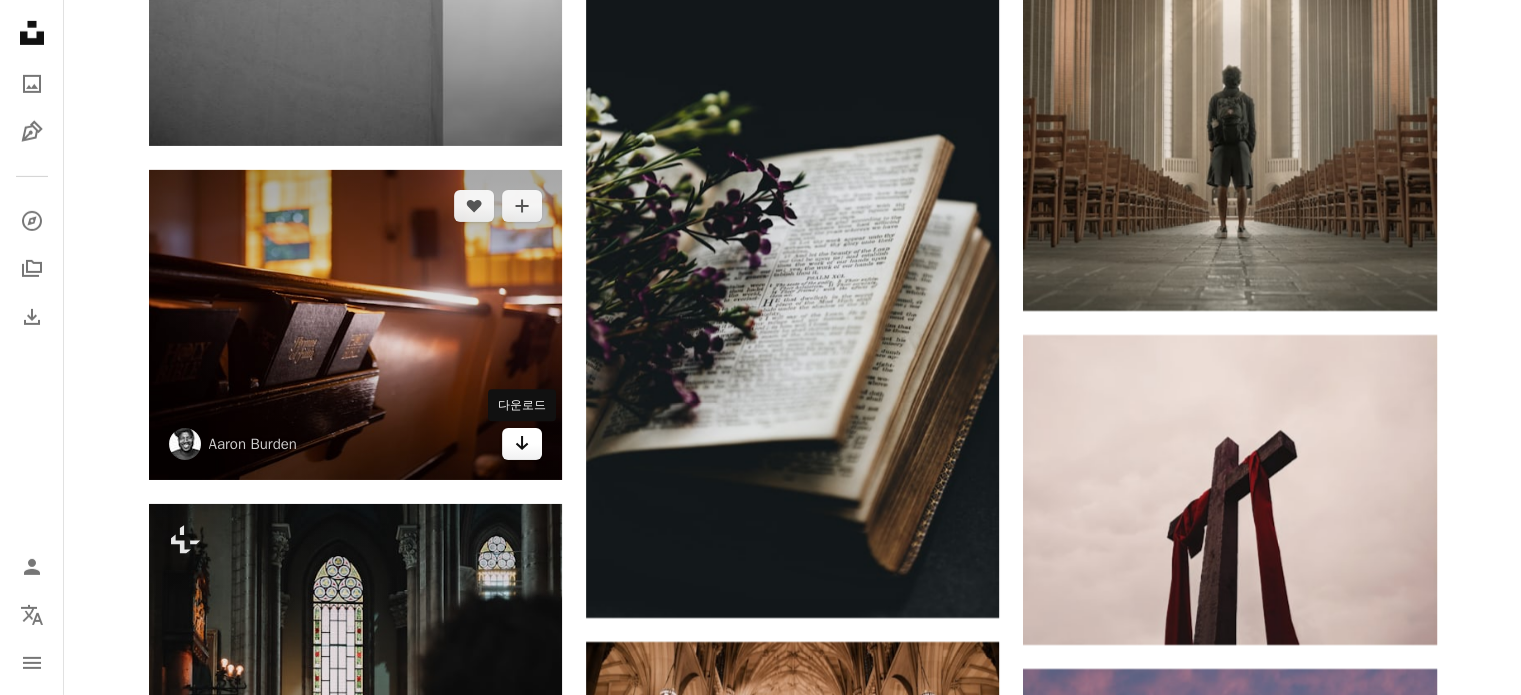 click on "Arrow pointing down" 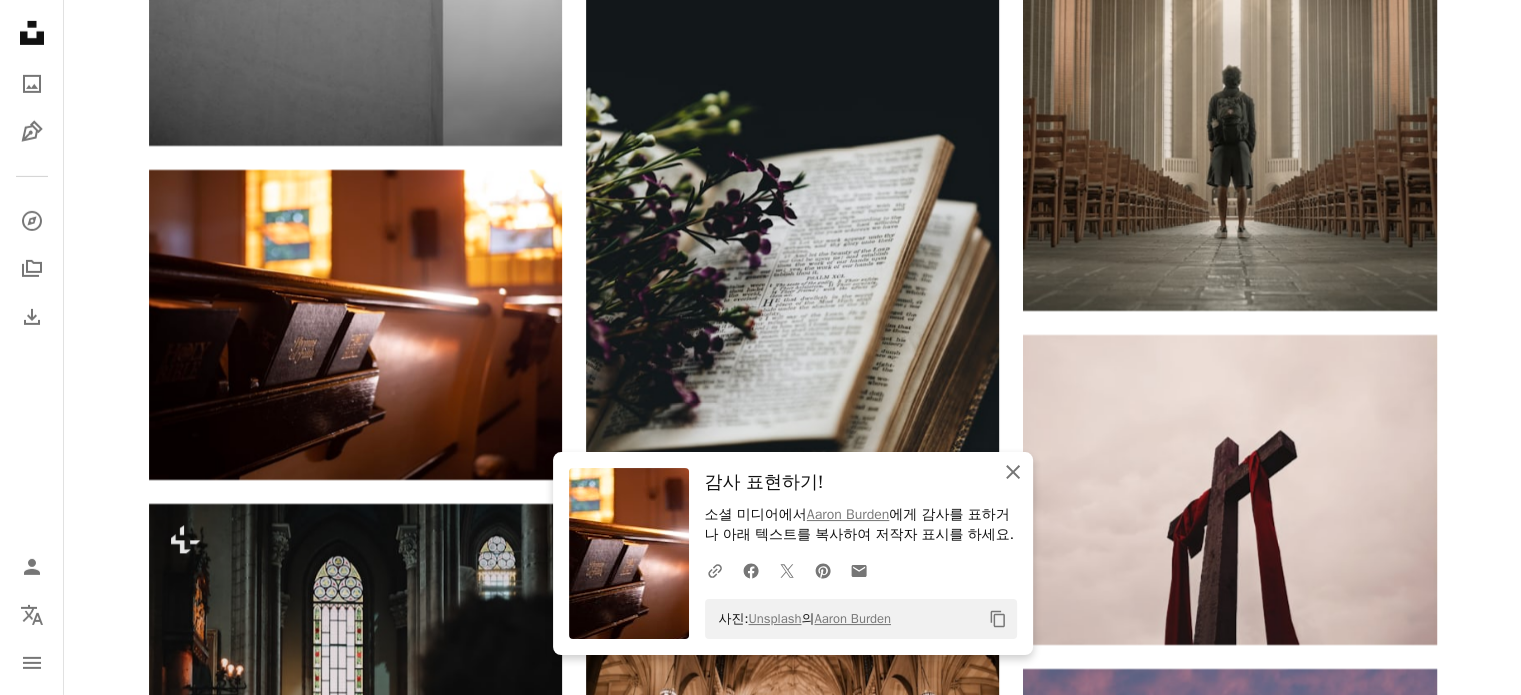 click on "An X shape" 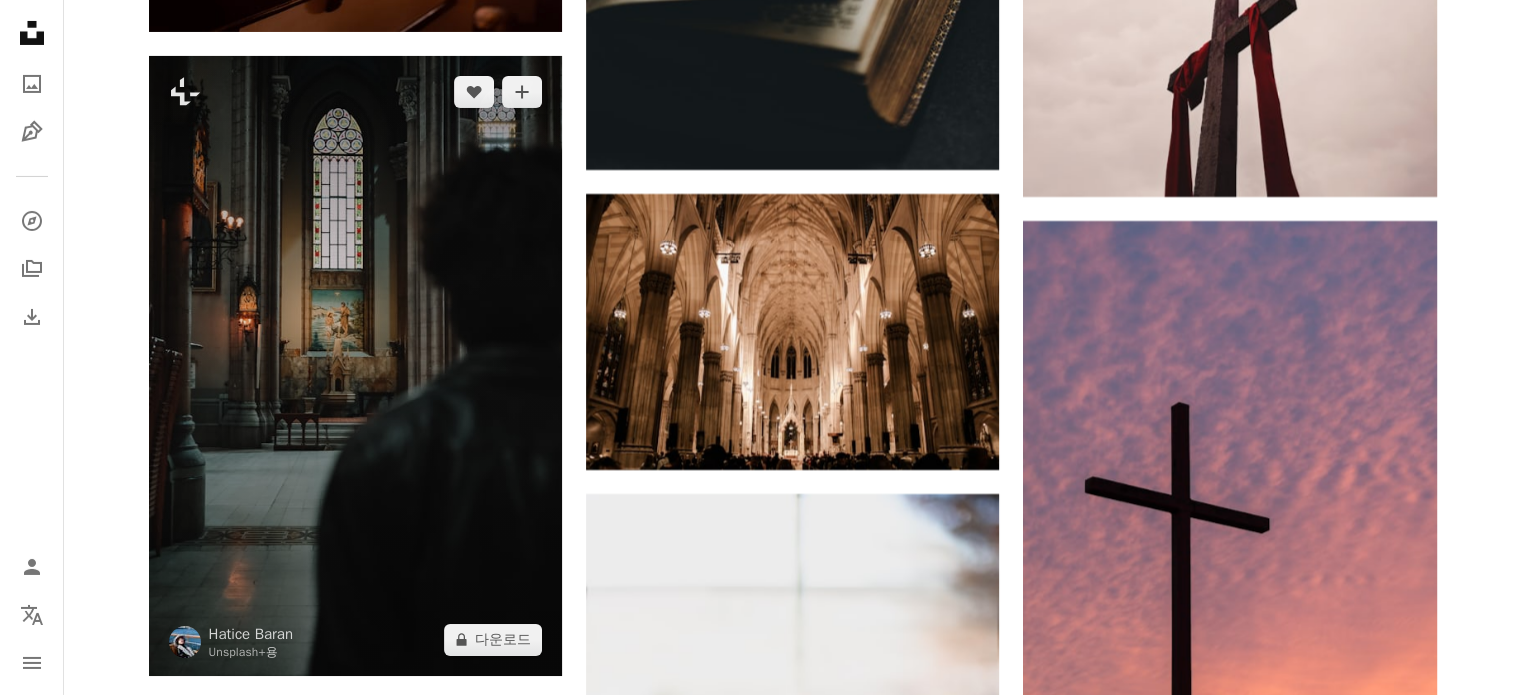 scroll, scrollTop: 14800, scrollLeft: 0, axis: vertical 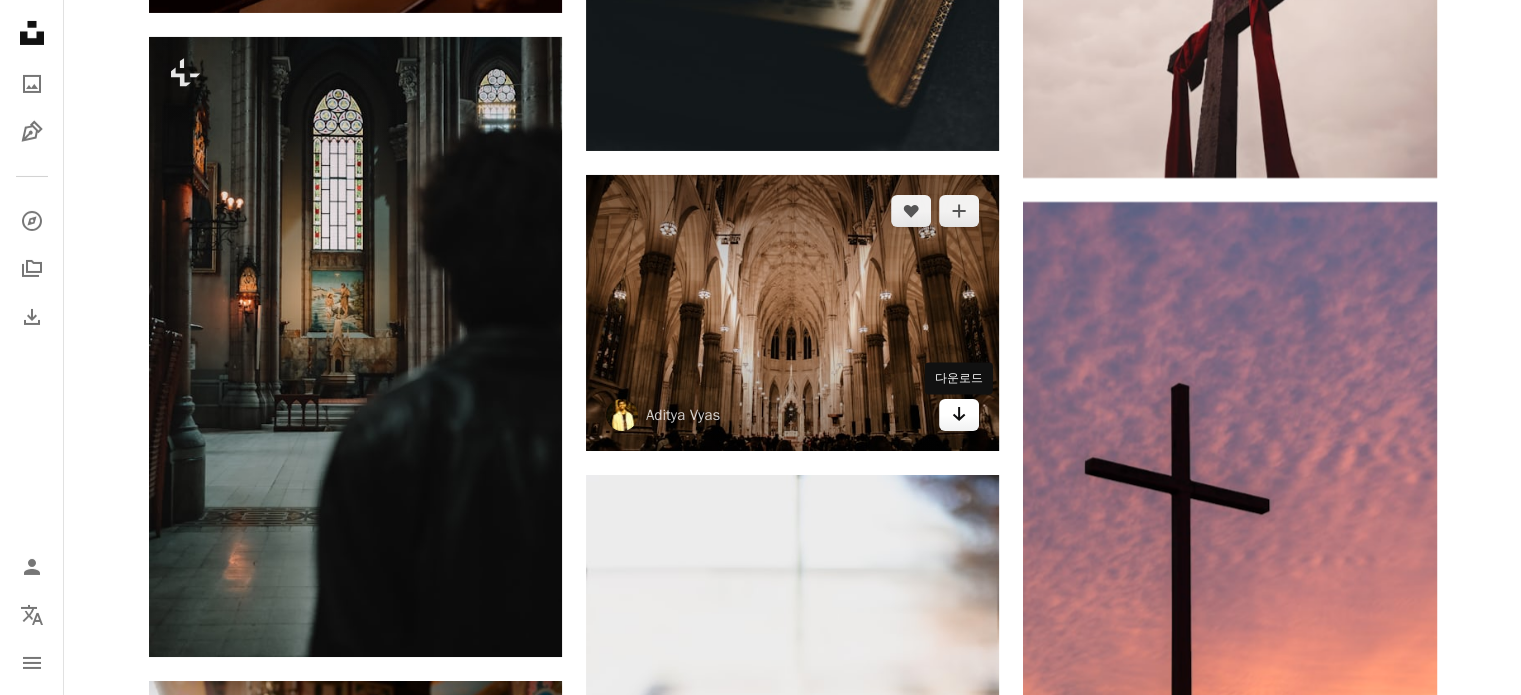 click on "Arrow pointing down" 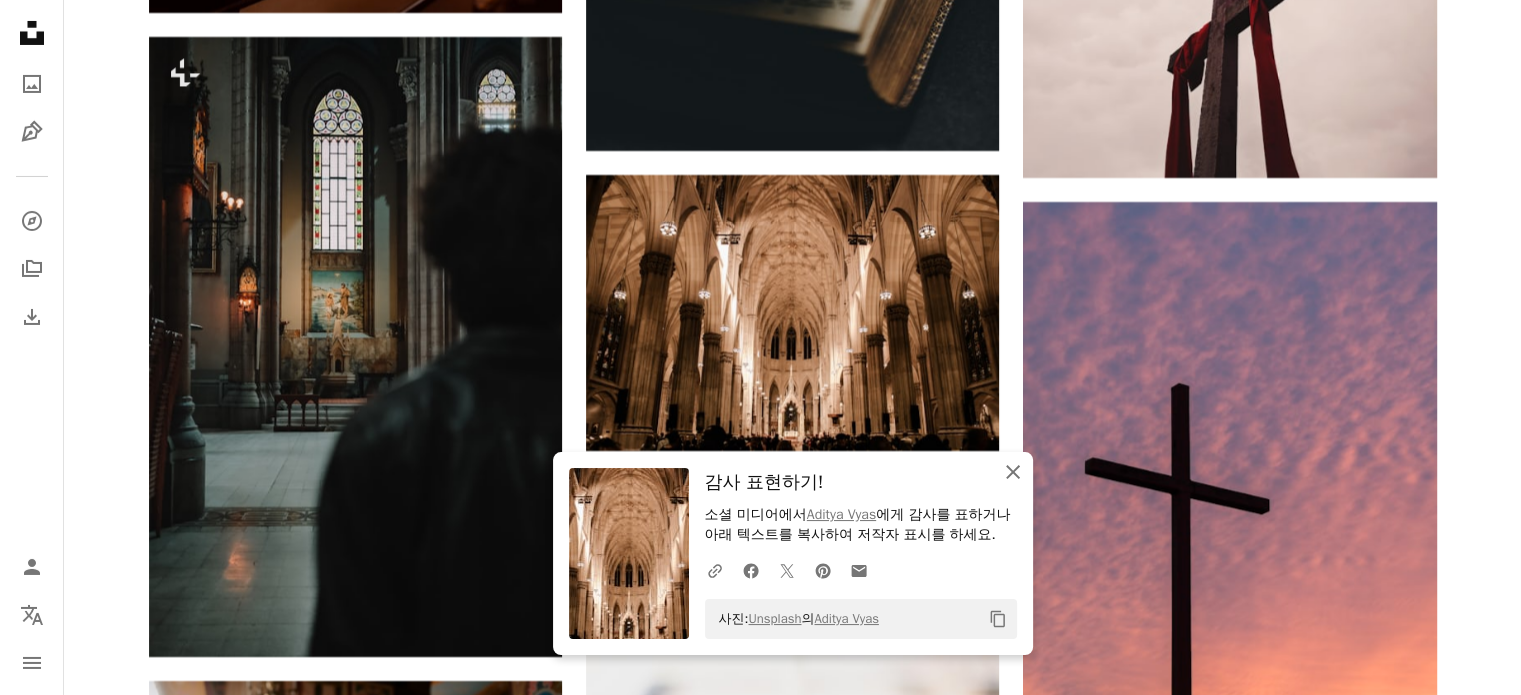 click on "An X shape" 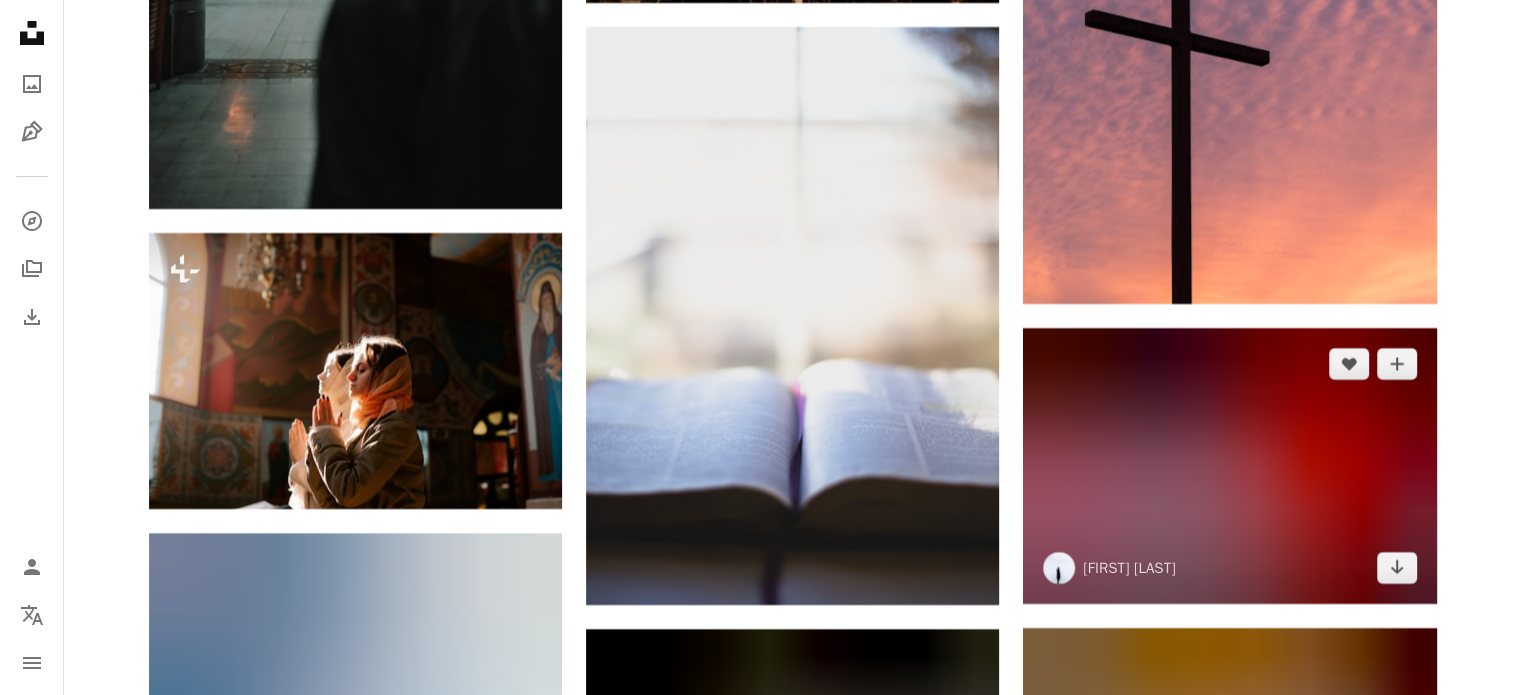 scroll, scrollTop: 15266, scrollLeft: 0, axis: vertical 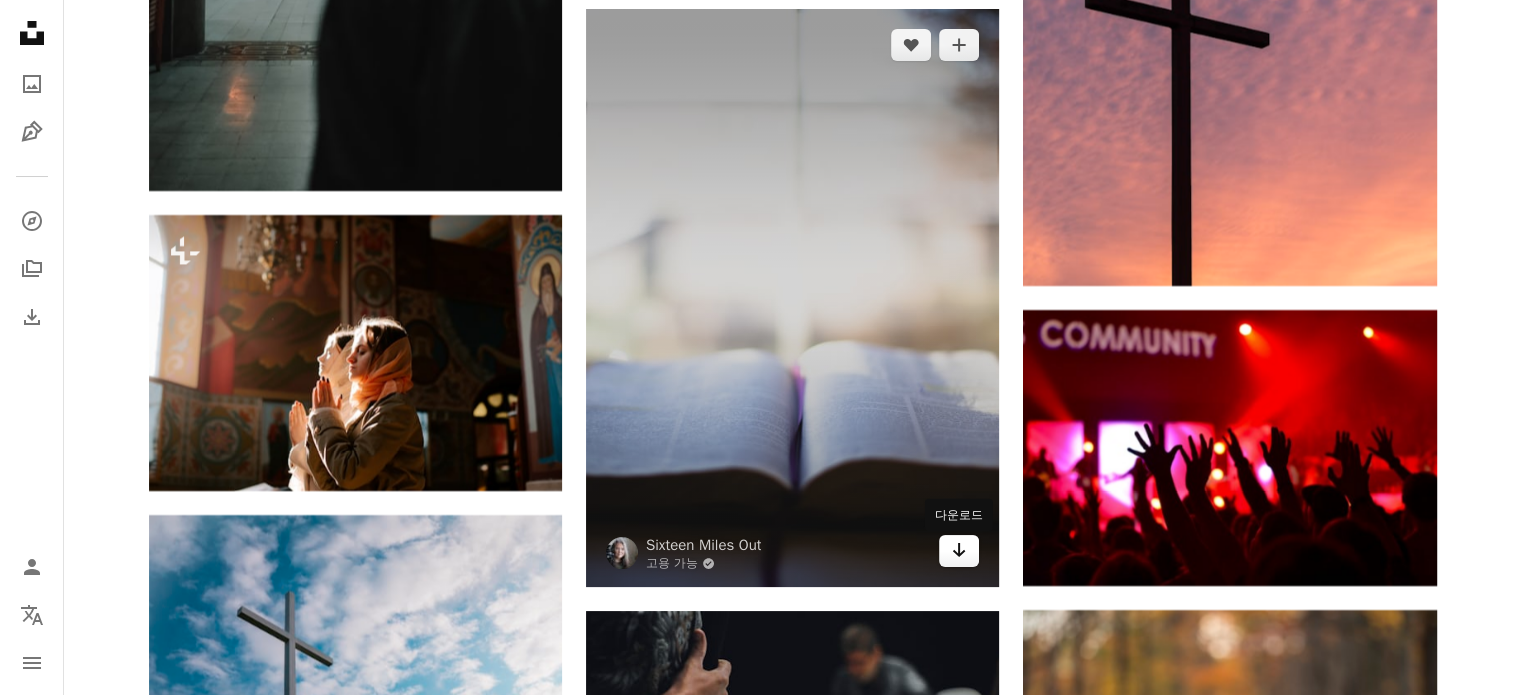click on "Arrow pointing down" 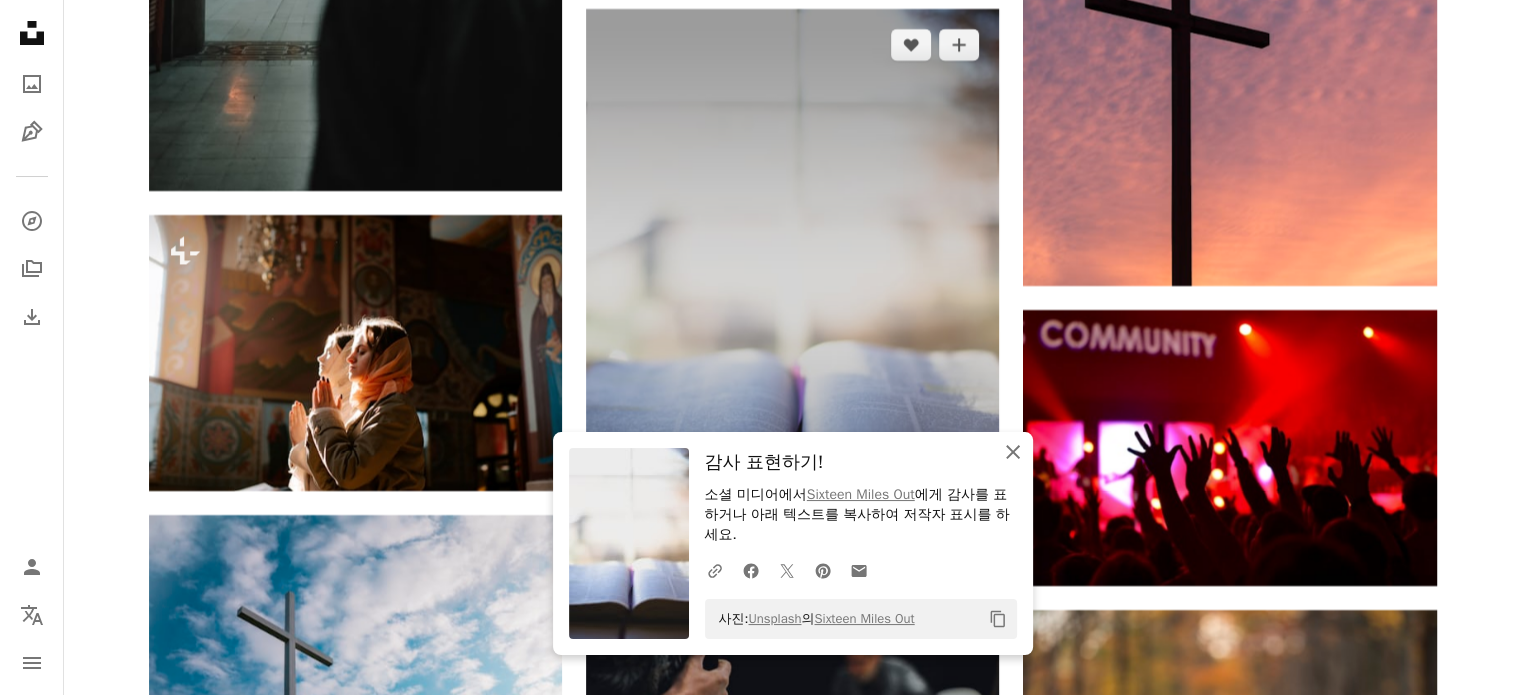 drag, startPoint x: 1018, startPoint y: 452, endPoint x: 855, endPoint y: 403, distance: 170.20576 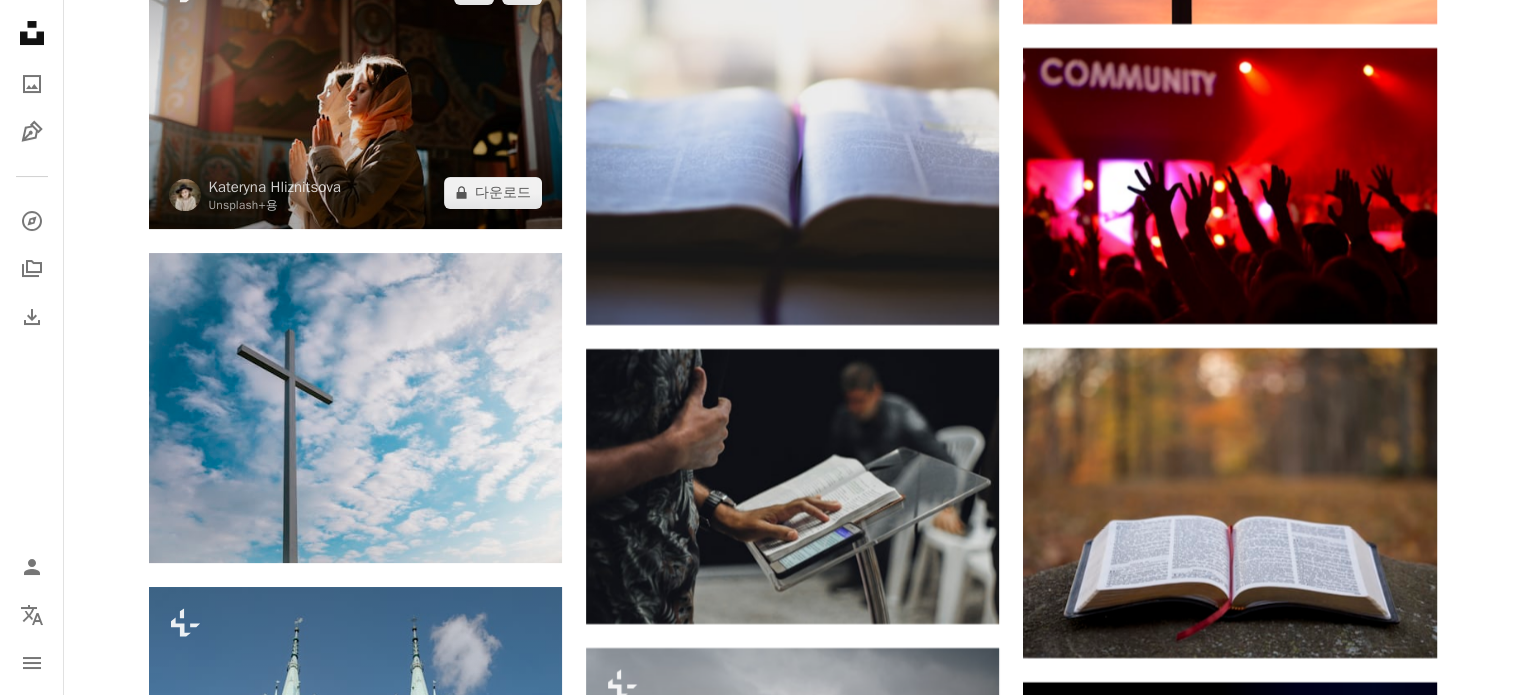 scroll, scrollTop: 15533, scrollLeft: 0, axis: vertical 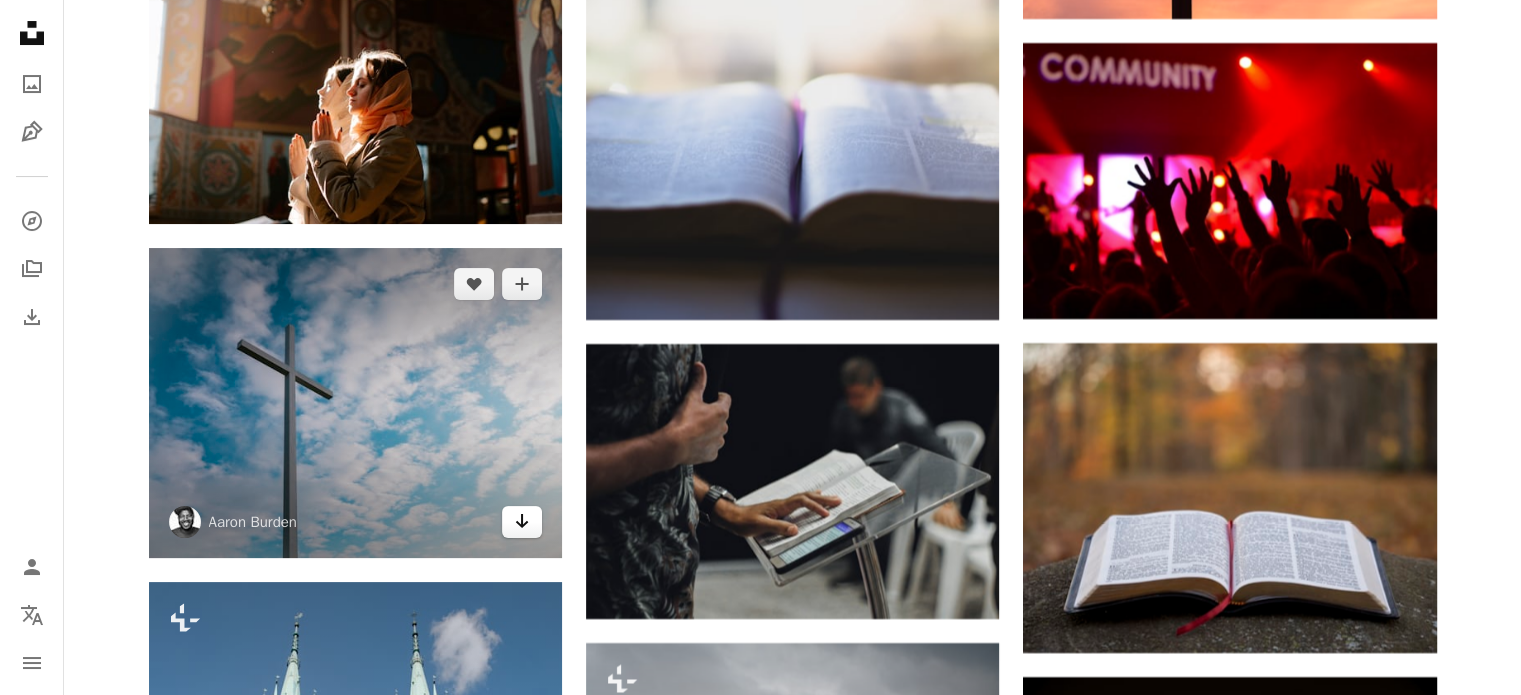 click on "Arrow pointing down" 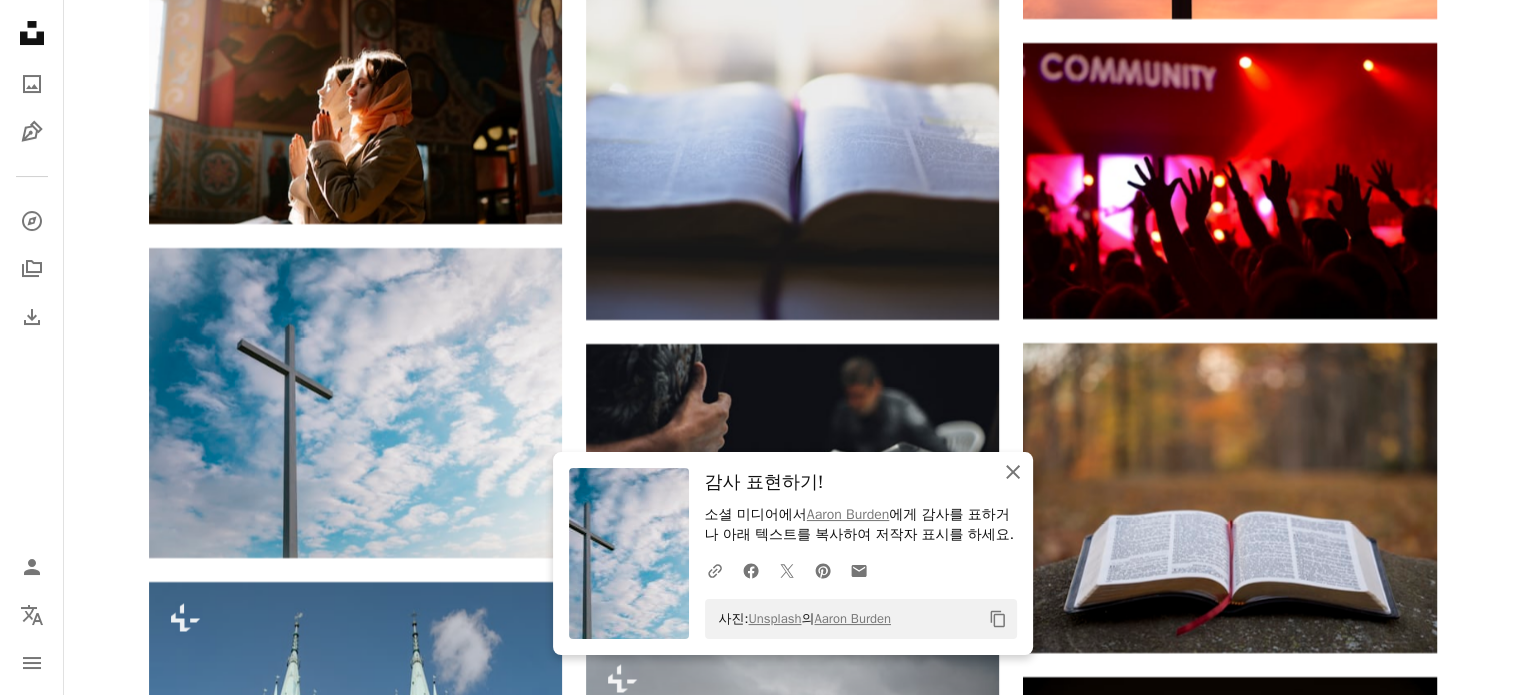 click on "An X shape" 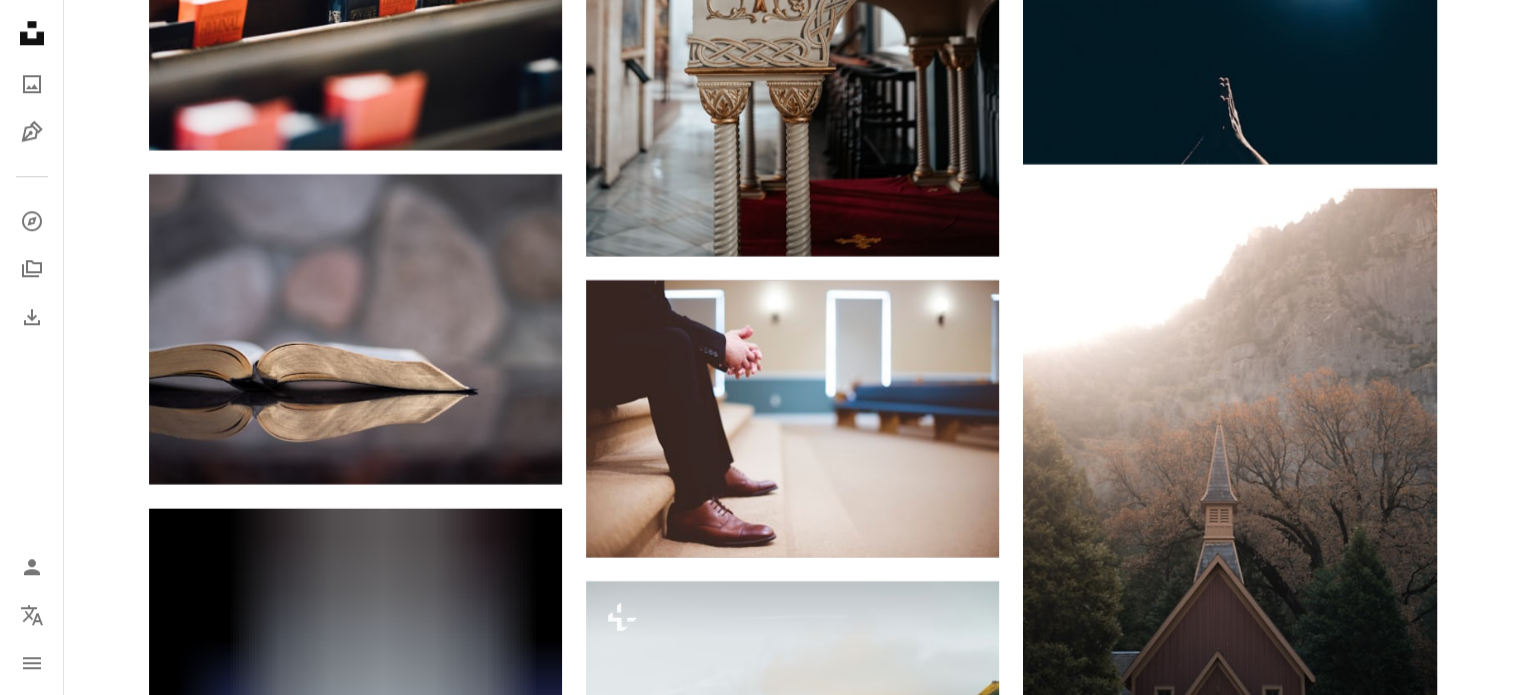 scroll, scrollTop: 17266, scrollLeft: 0, axis: vertical 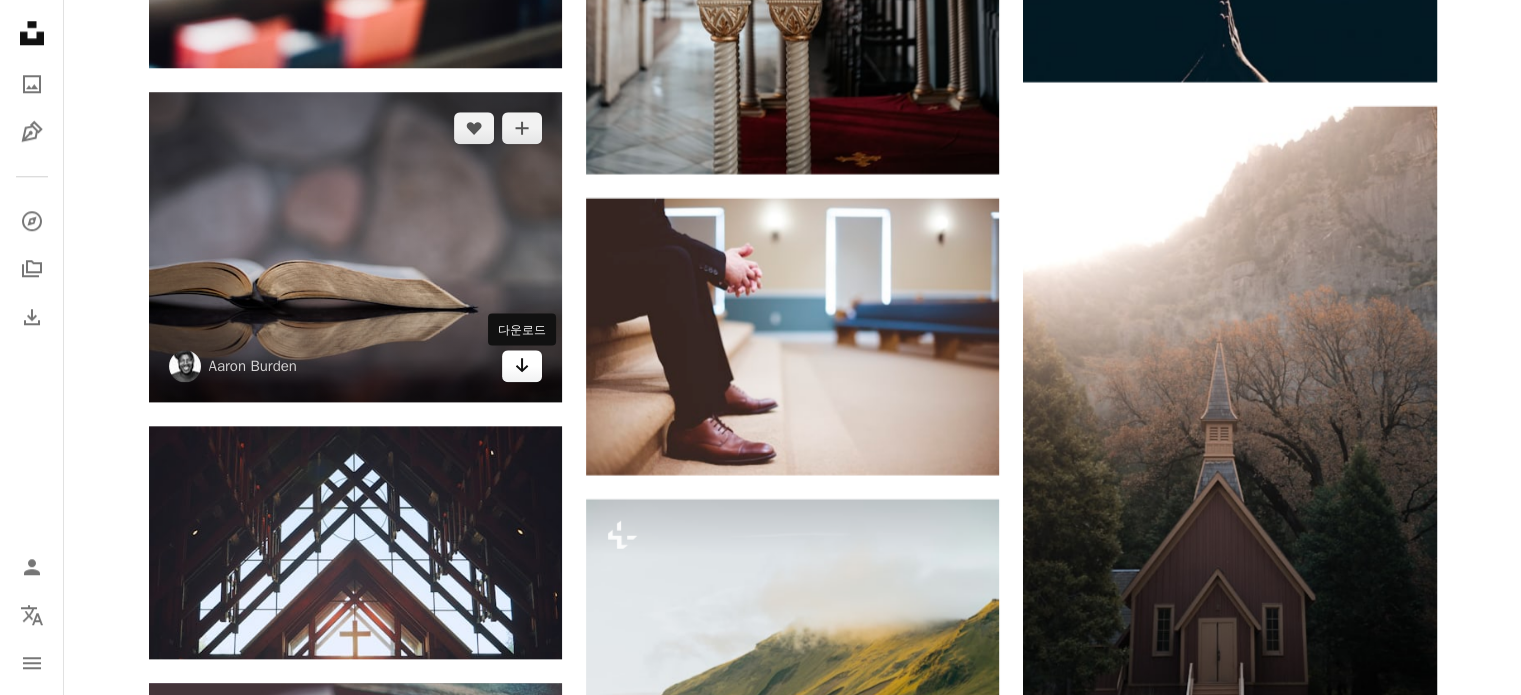 click on "Arrow pointing down" 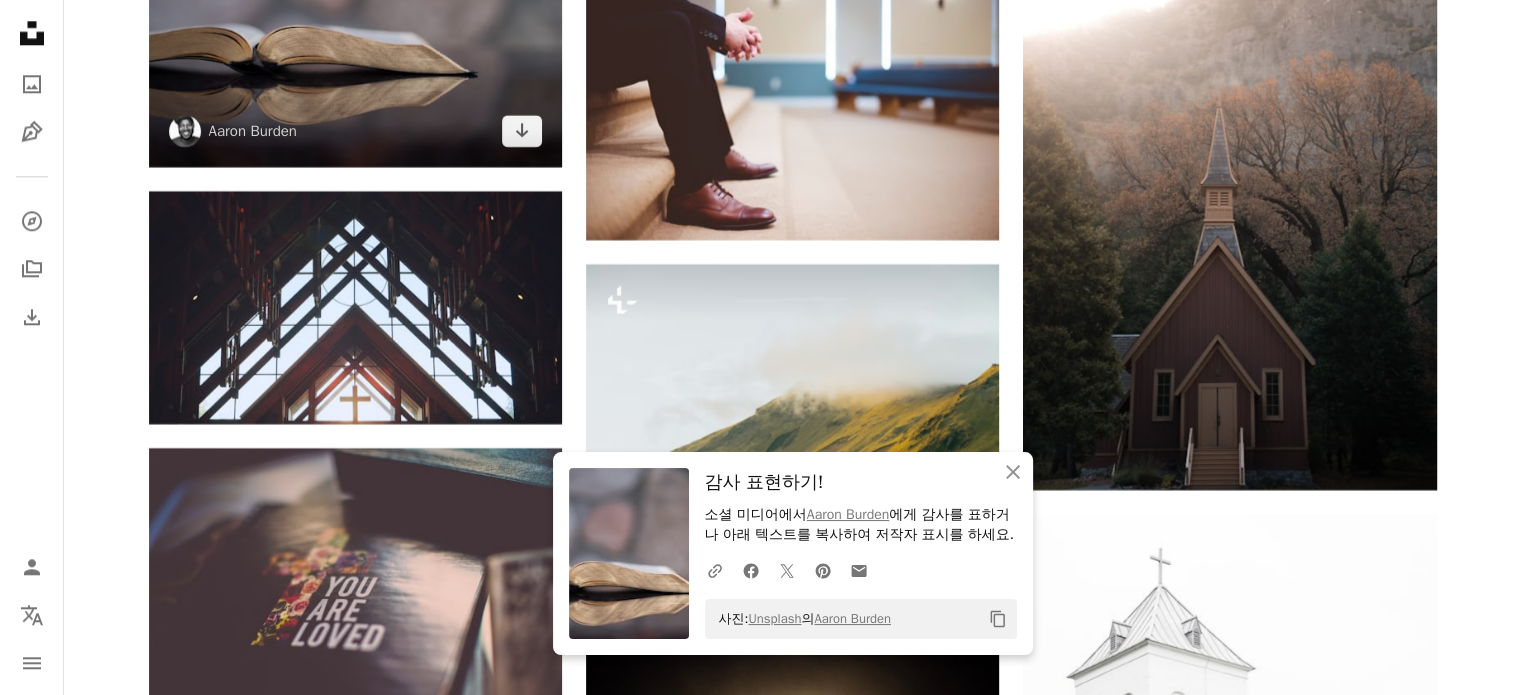 scroll, scrollTop: 17533, scrollLeft: 0, axis: vertical 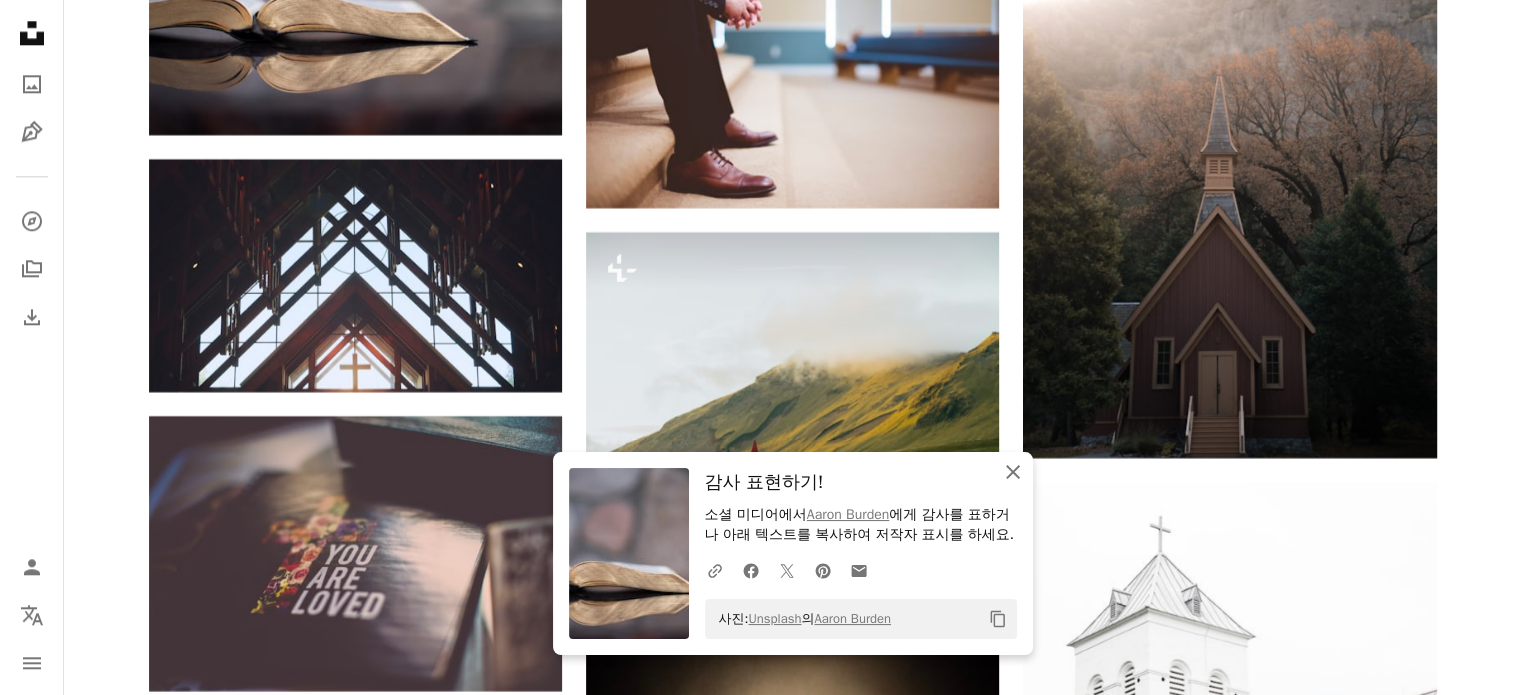 click 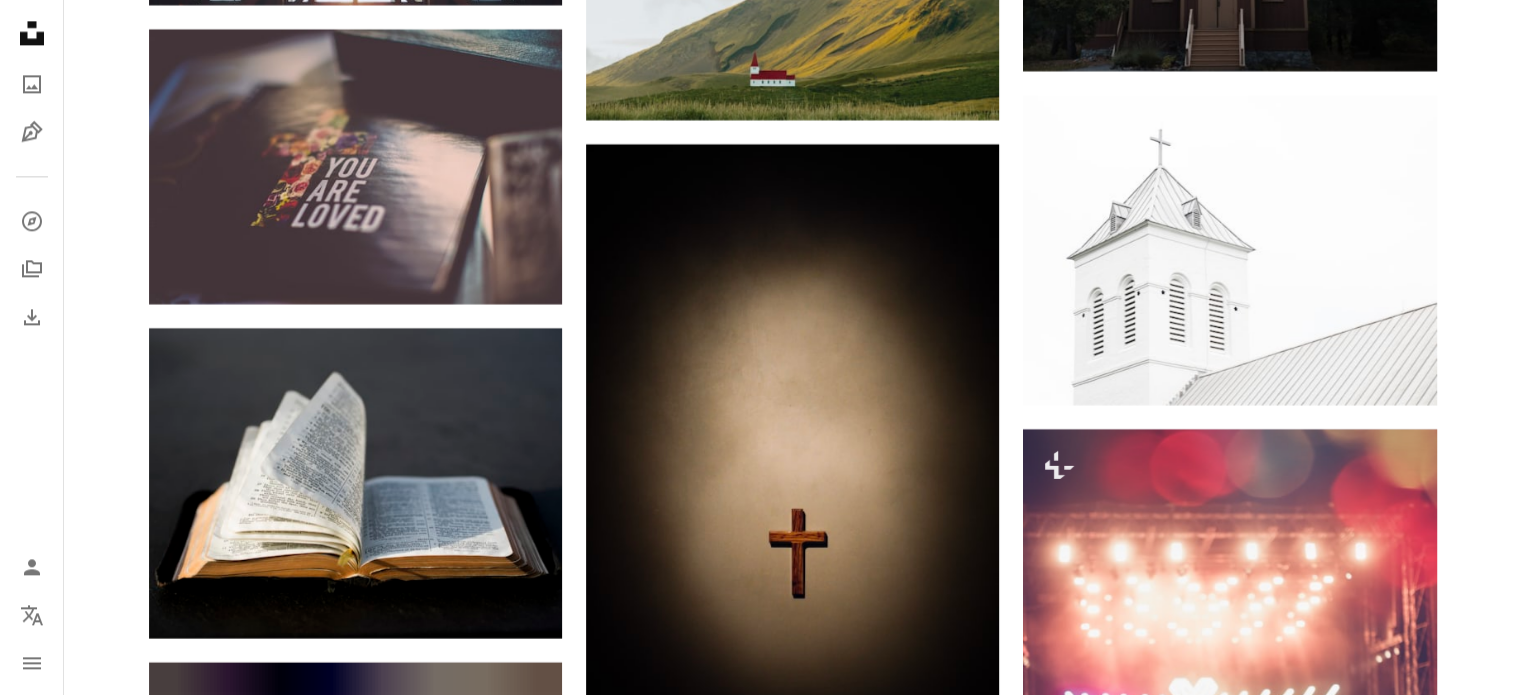scroll, scrollTop: 18000, scrollLeft: 0, axis: vertical 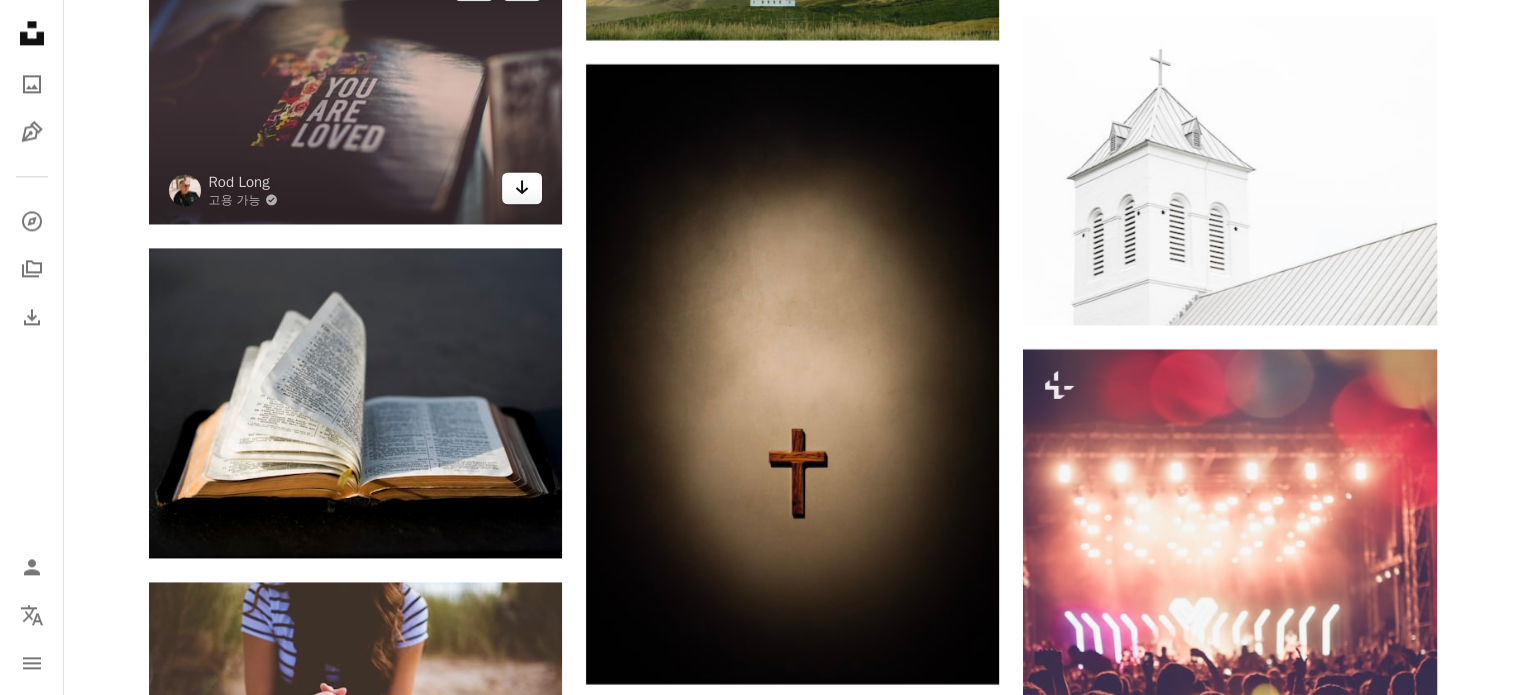 click on "Arrow pointing down" 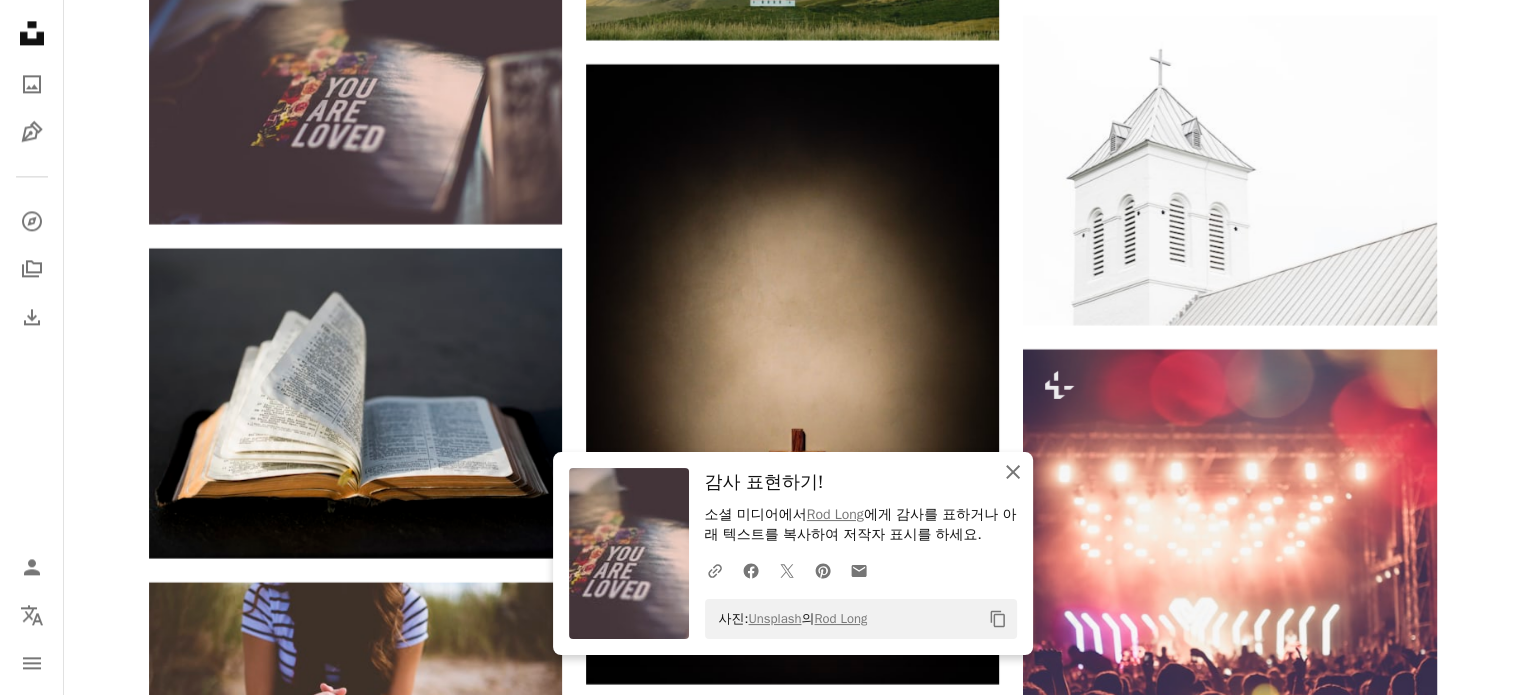click on "An X shape" 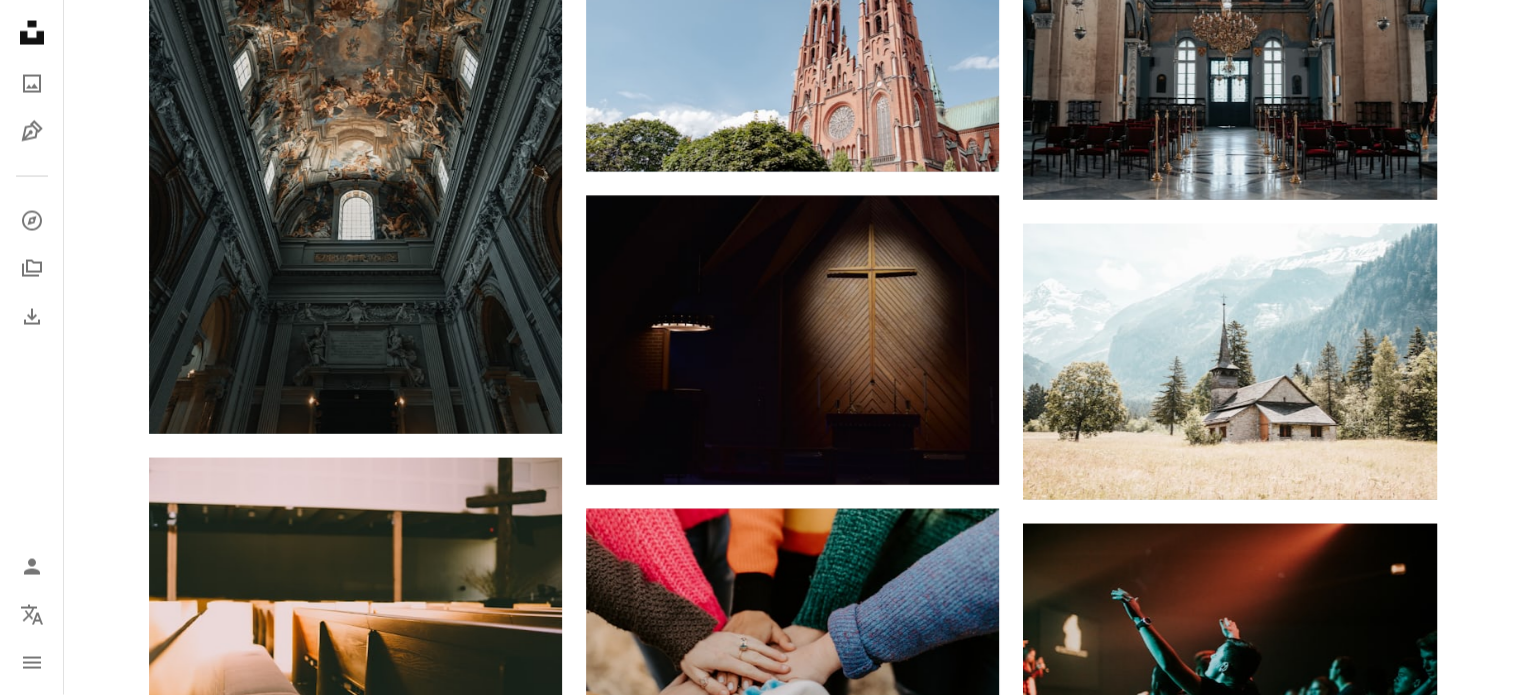 scroll, scrollTop: 19400, scrollLeft: 0, axis: vertical 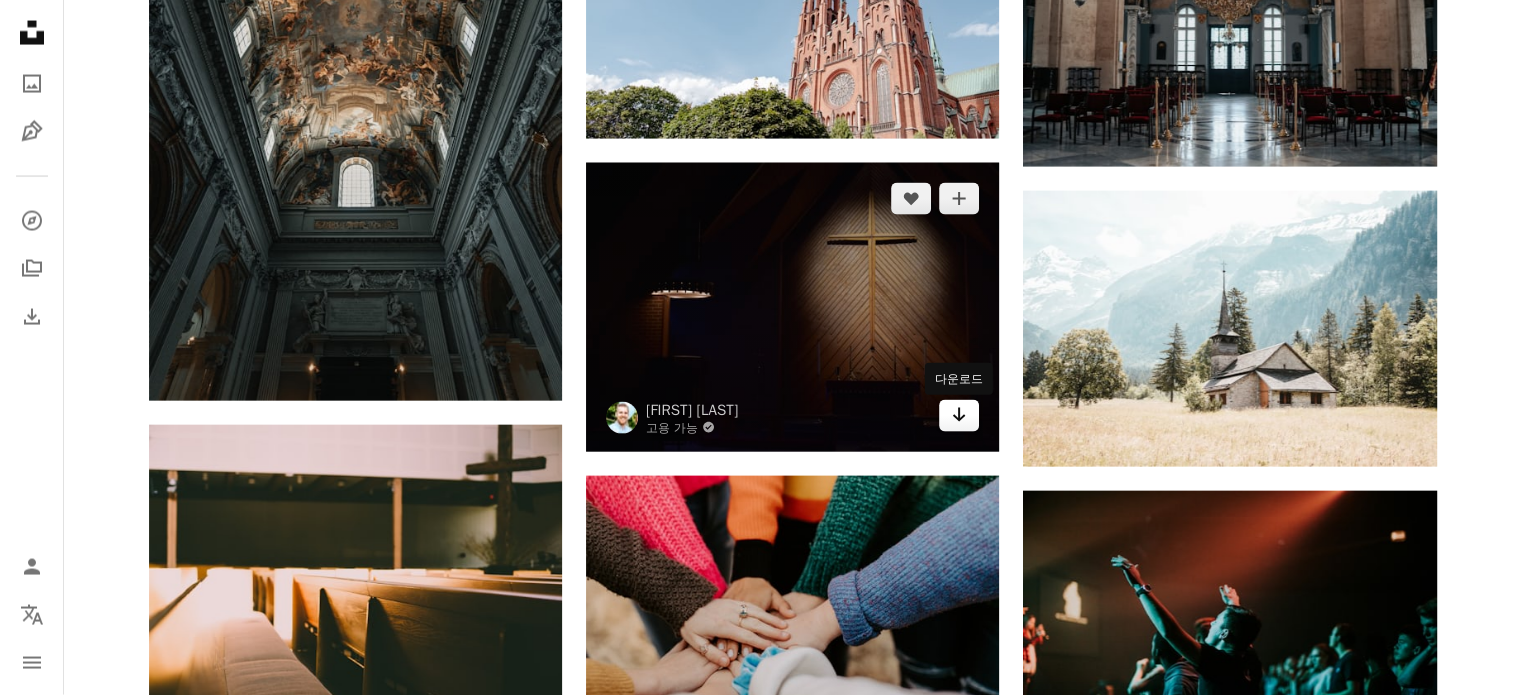 click 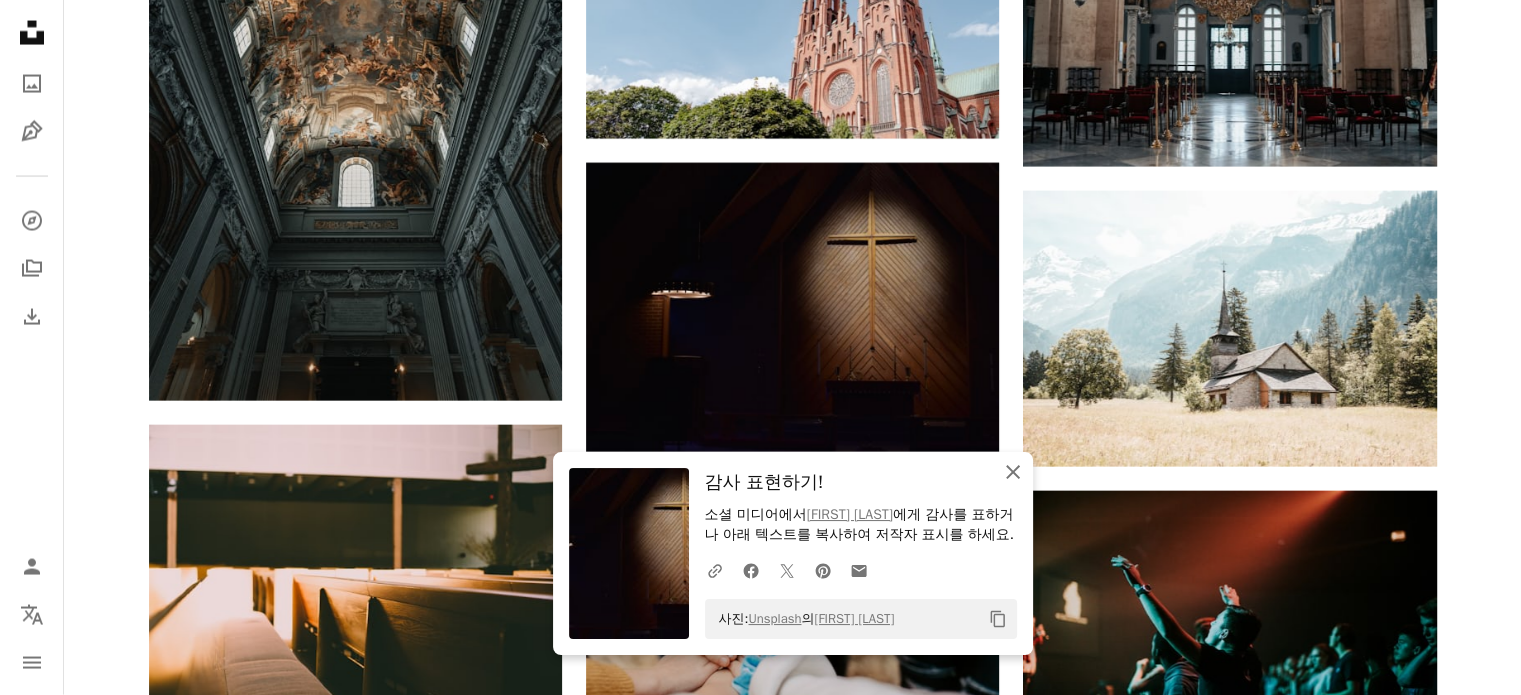 click on "An X shape" 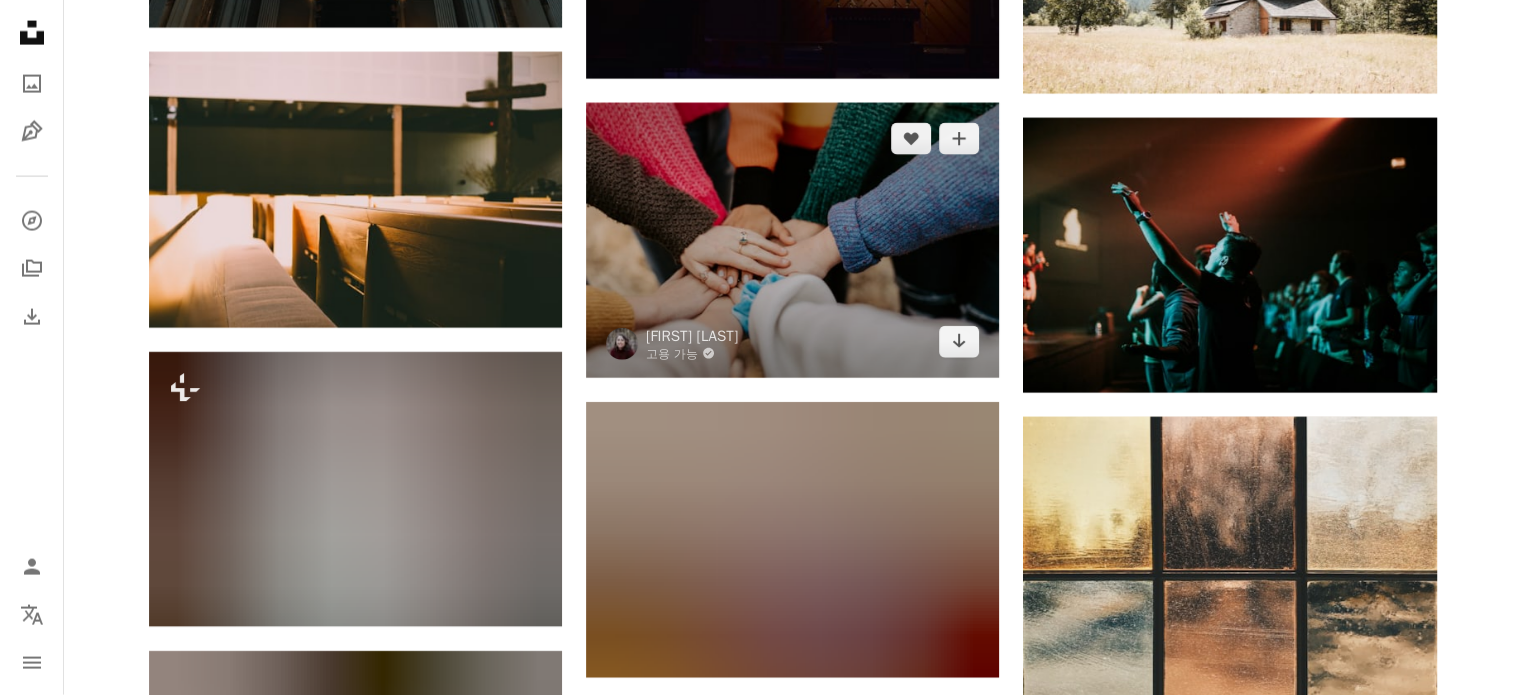 scroll, scrollTop: 19800, scrollLeft: 0, axis: vertical 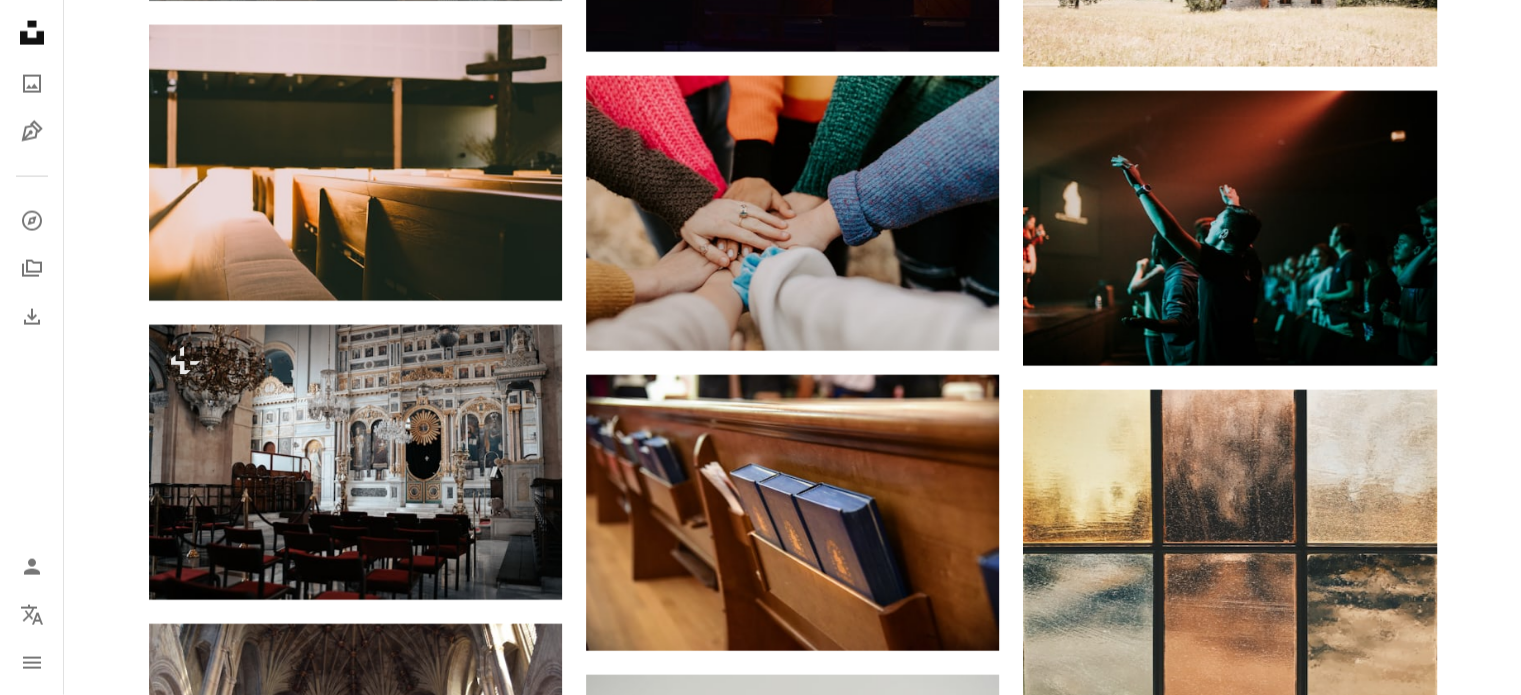 click on "Plus sign for Unsplash+ A heart A plus sign Getty Images Unsplash+ 용 A lock 다운로드 Plus sign for Unsplash+ A heart A plus sign Djordje Vukojicic Unsplash+ 용 A lock 다운로드 A heart A plus sign Kenny Eliason Arrow pointing down A heart A plus sign Justin Main Arrow pointing down A heart A plus sign Cosmic Timetraveler Arrow pointing down A heart A plus sign Sincerely Media 고용 가능 A checkmark inside of a circle Arrow pointing down A heart A plus sign Aaron Burden Arrow pointing down A heart A plus sign Debby Hudson Arrow pointing down A heart A plus sign Jon Flobrant Arrow pointing down A heart A plus sign Karl Fredrickson Arrow pointing down –– ––– –––  –– ––– –  ––– –––  ––––  –   – –– –––  – – ––– –– –– –––– –– The best in on-brand content creation Learn More A heart A plus sign Aaron Burden Arrow pointing down A heart A plus sign Skull Kat Arrow pointing down Plus sign for Unsplash+ A heart 용" at bounding box center [792, -7758] 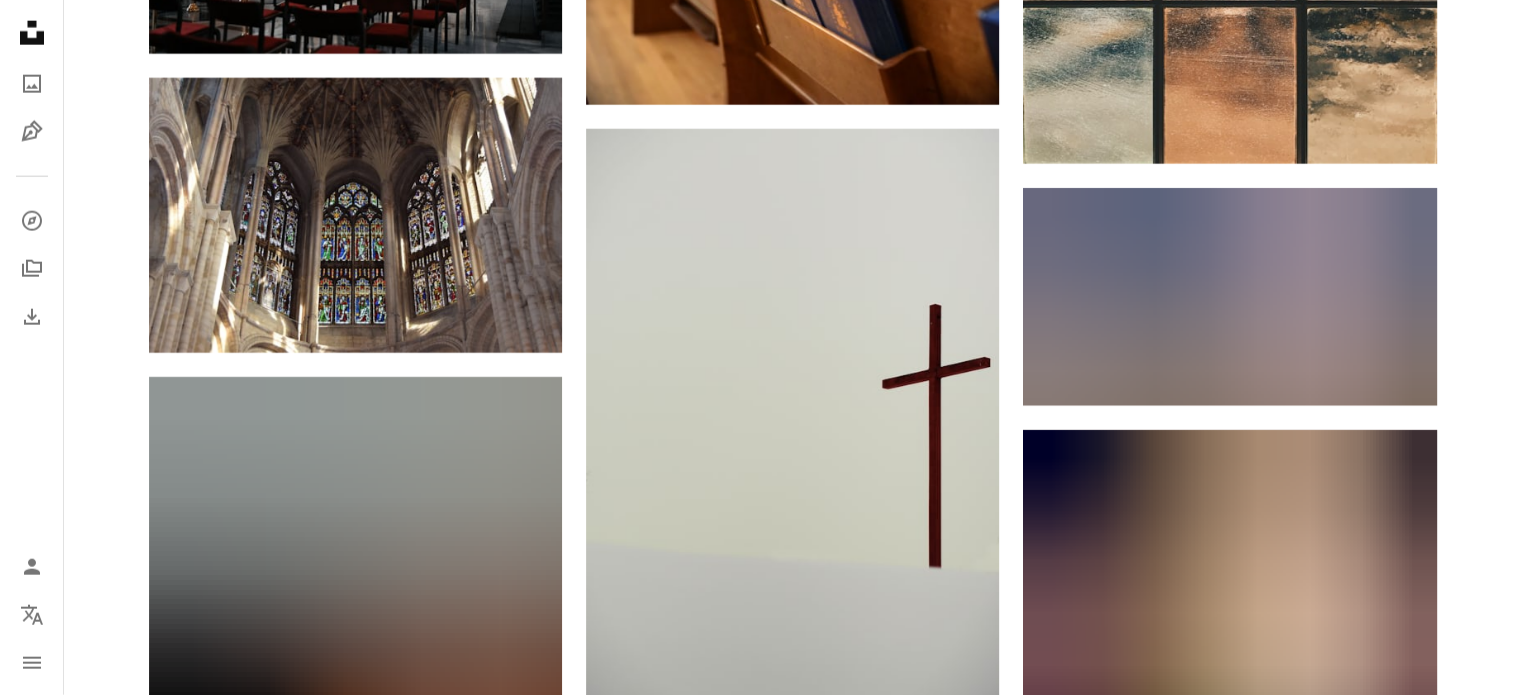 scroll, scrollTop: 20466, scrollLeft: 0, axis: vertical 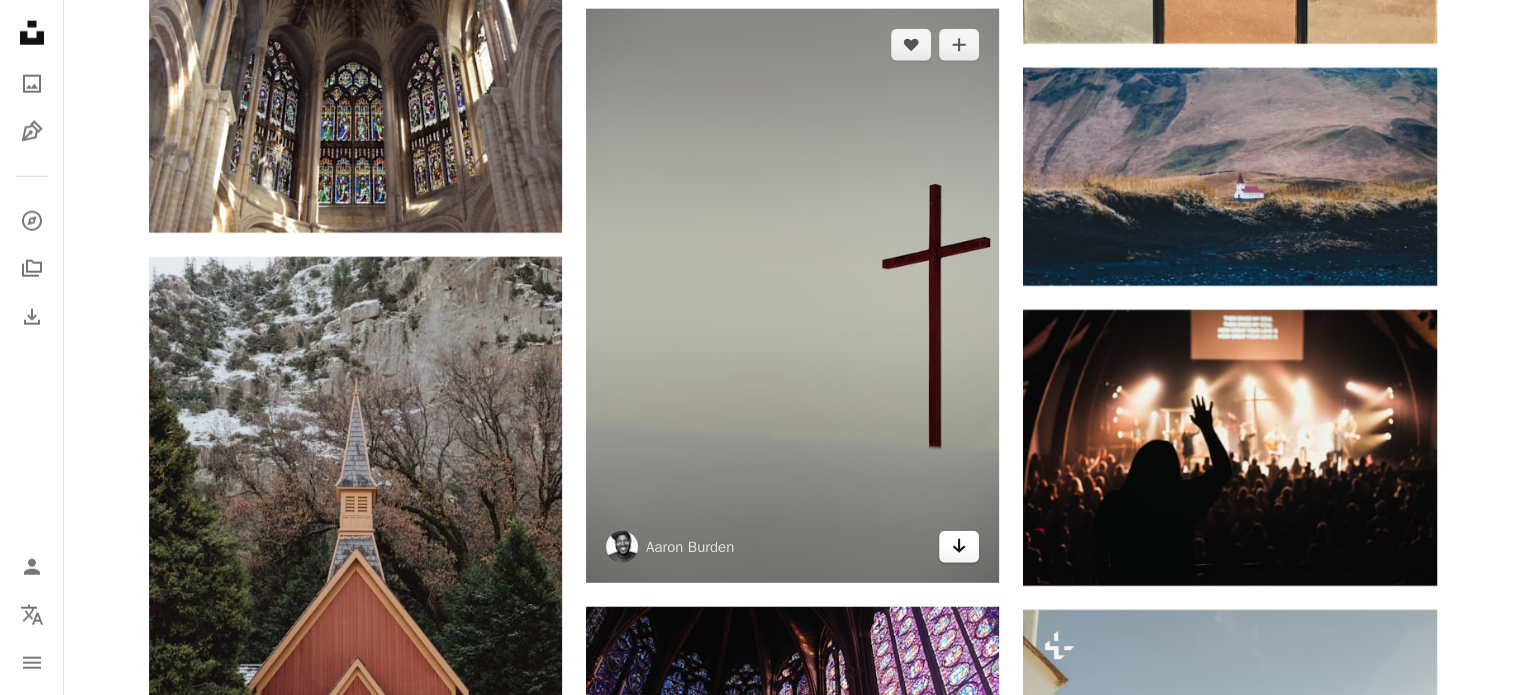 click on "Arrow pointing down" 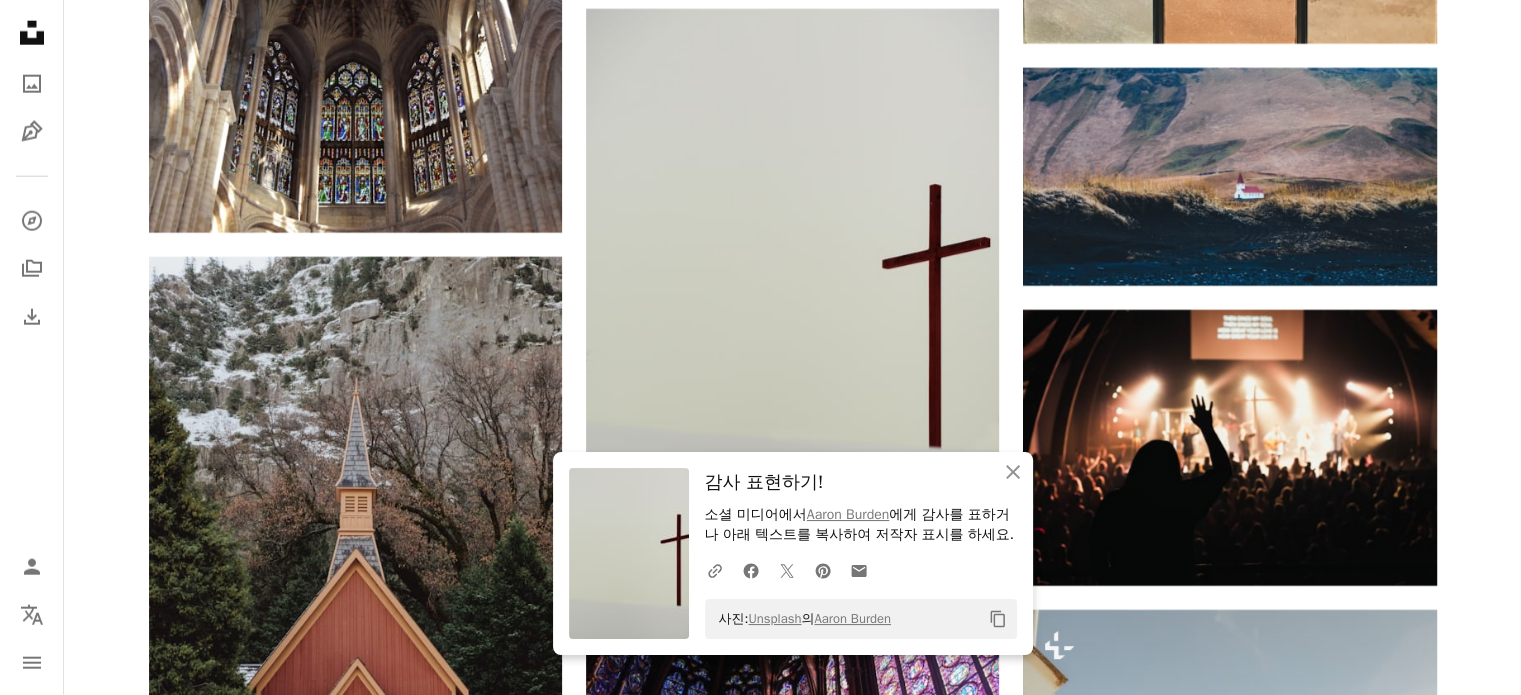 click on "Plus sign for Unsplash+ A heart A plus sign Getty Images Unsplash+ 용 A lock 다운로드 Plus sign for Unsplash+ A heart A plus sign Djordje Vukojicic Unsplash+ 용 A lock 다운로드 A heart A plus sign Kenny Eliason Arrow pointing down A heart A plus sign Justin Main Arrow pointing down A heart A plus sign Cosmic Timetraveler Arrow pointing down A heart A plus sign Sincerely Media 고용 가능 A checkmark inside of a circle Arrow pointing down A heart A plus sign Aaron Burden Arrow pointing down A heart A plus sign Debby Hudson Arrow pointing down A heart A plus sign Jon Flobrant Arrow pointing down A heart A plus sign Karl Fredrickson Arrow pointing down –– ––– –––  –– ––– –  ––– –––  ––––  –   – –– –––  – – ––– –– –– –––– –– The best in on-brand content creation Learn More A heart A plus sign Aaron Burden Arrow pointing down A heart A plus sign Skull Kat Arrow pointing down Plus sign for Unsplash+ A heart 용" at bounding box center [792, -8424] 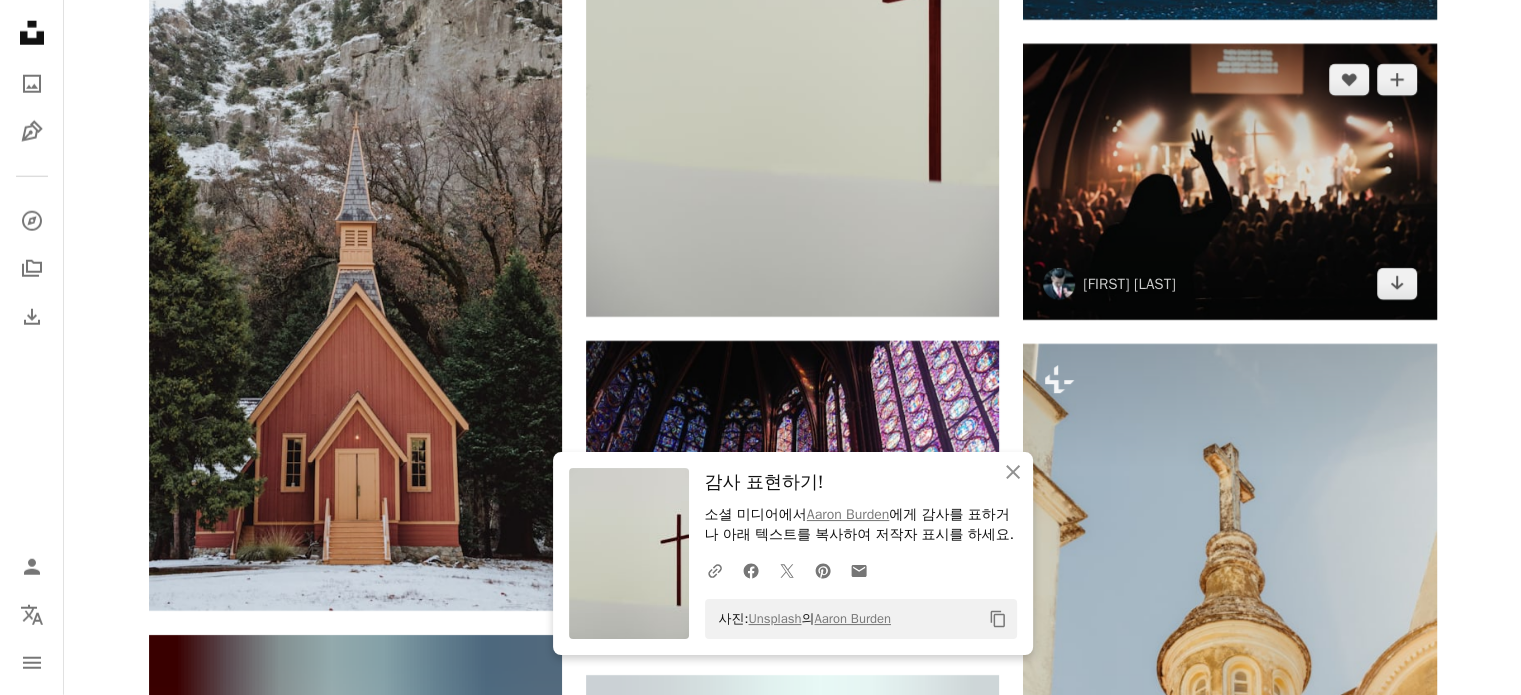 scroll, scrollTop: 20733, scrollLeft: 0, axis: vertical 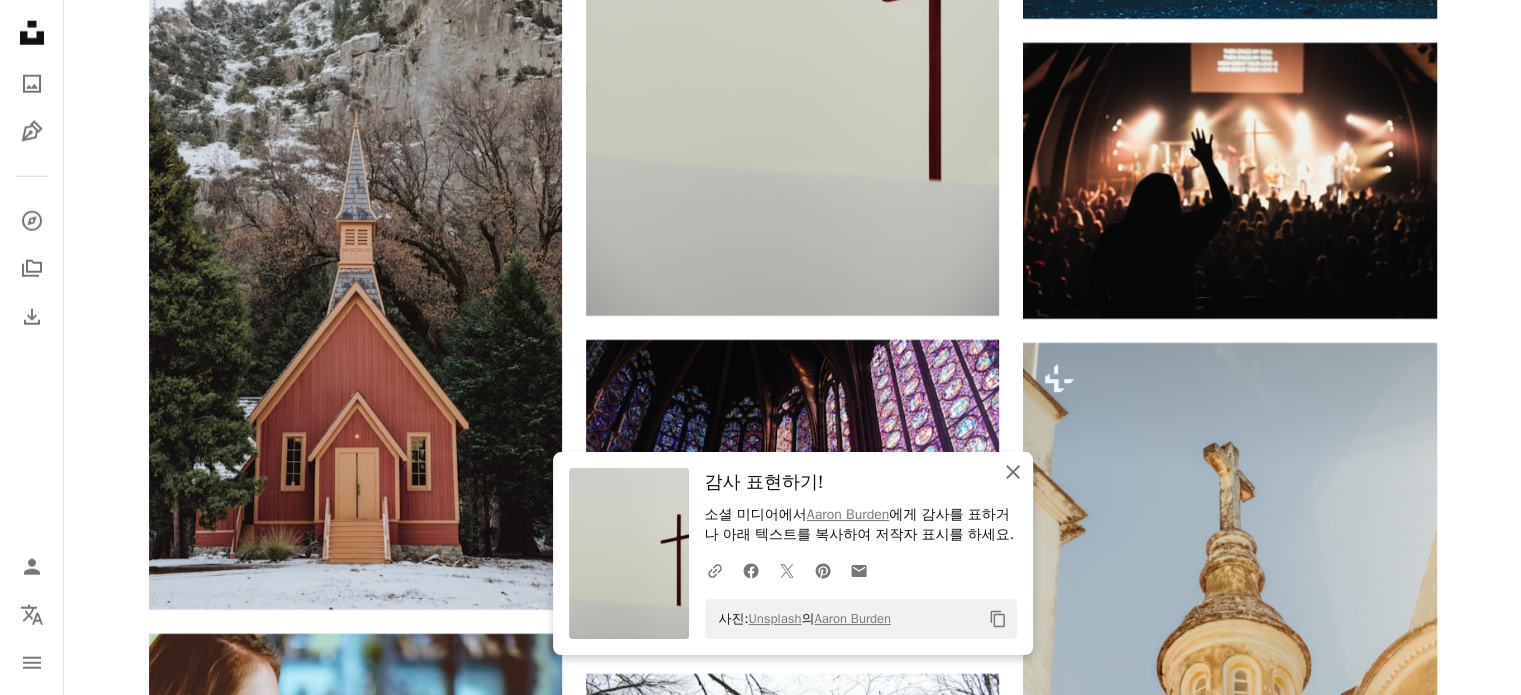 click on "An X shape" 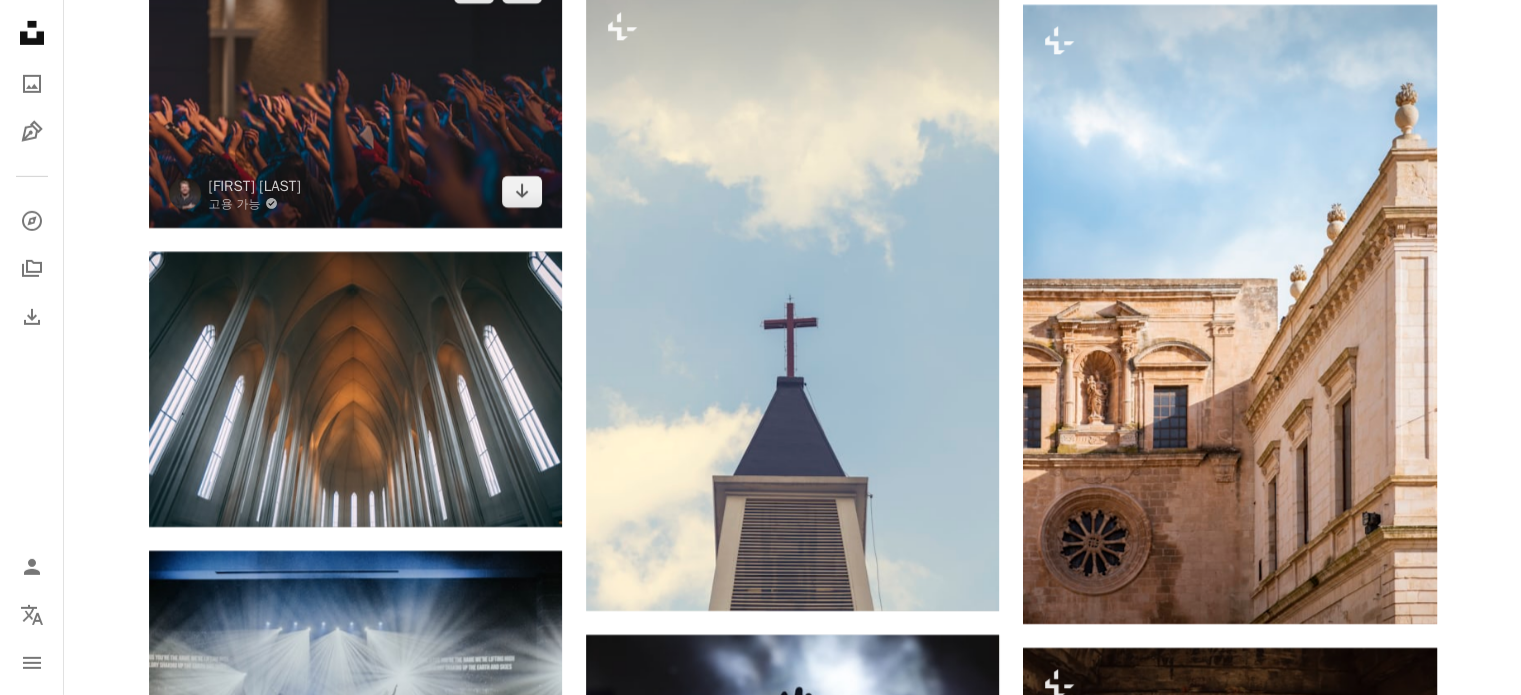 scroll, scrollTop: 21733, scrollLeft: 0, axis: vertical 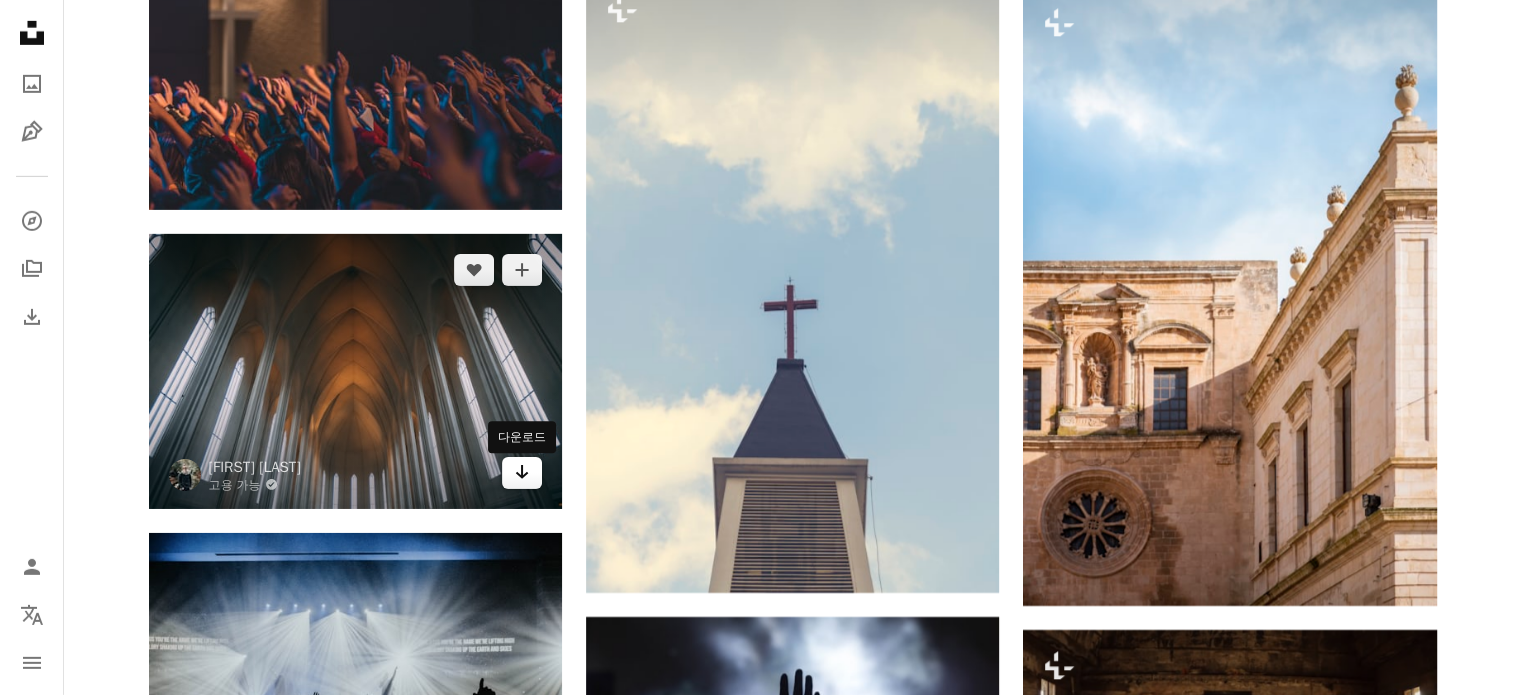 click 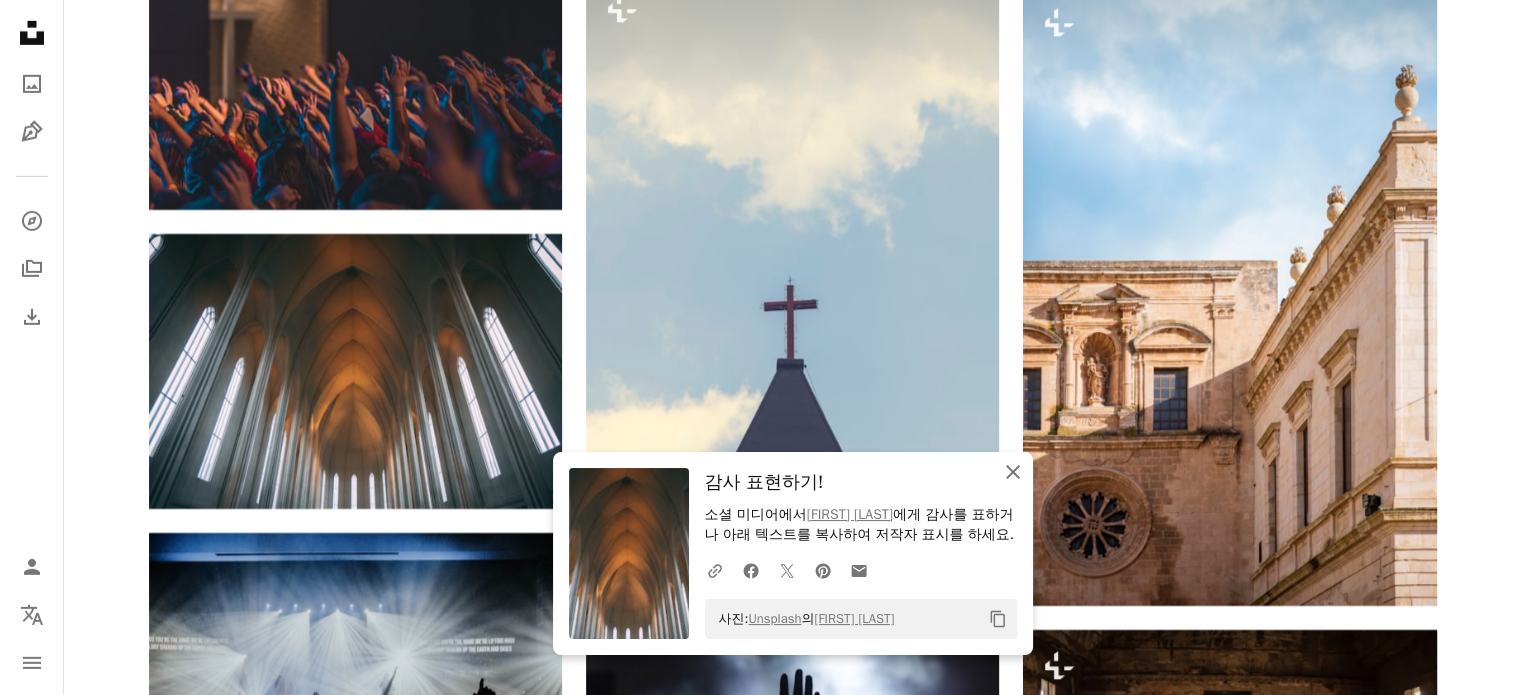 click on "An X shape" 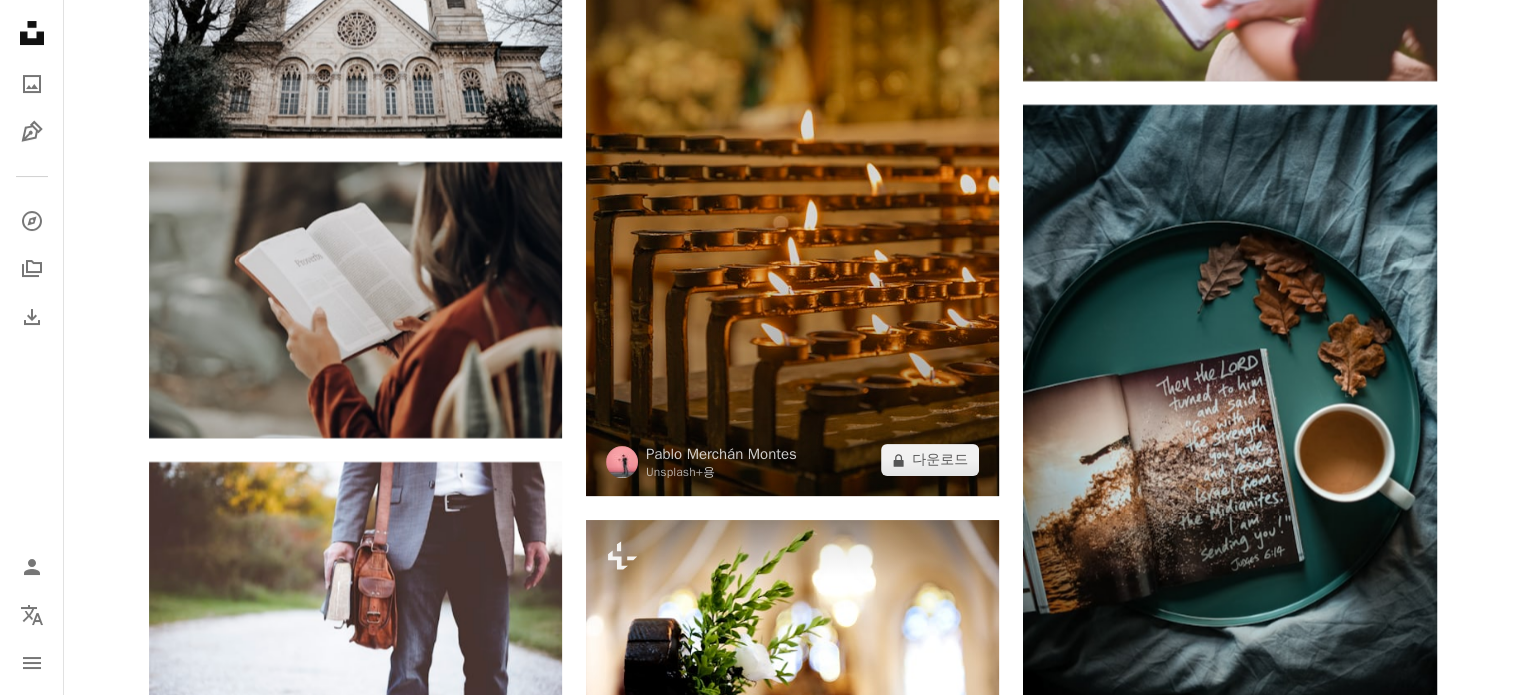 scroll, scrollTop: 30800, scrollLeft: 0, axis: vertical 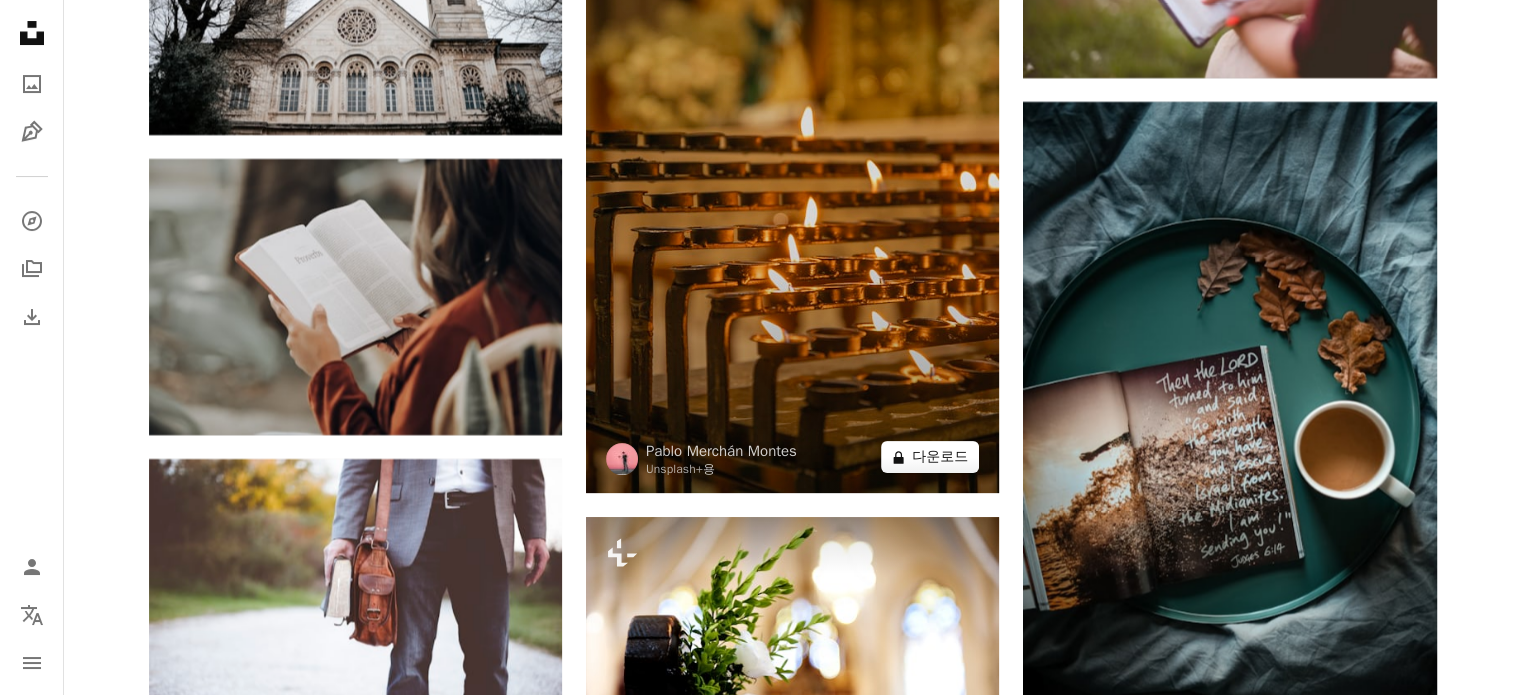click on "A lock 다운로드" at bounding box center [930, 457] 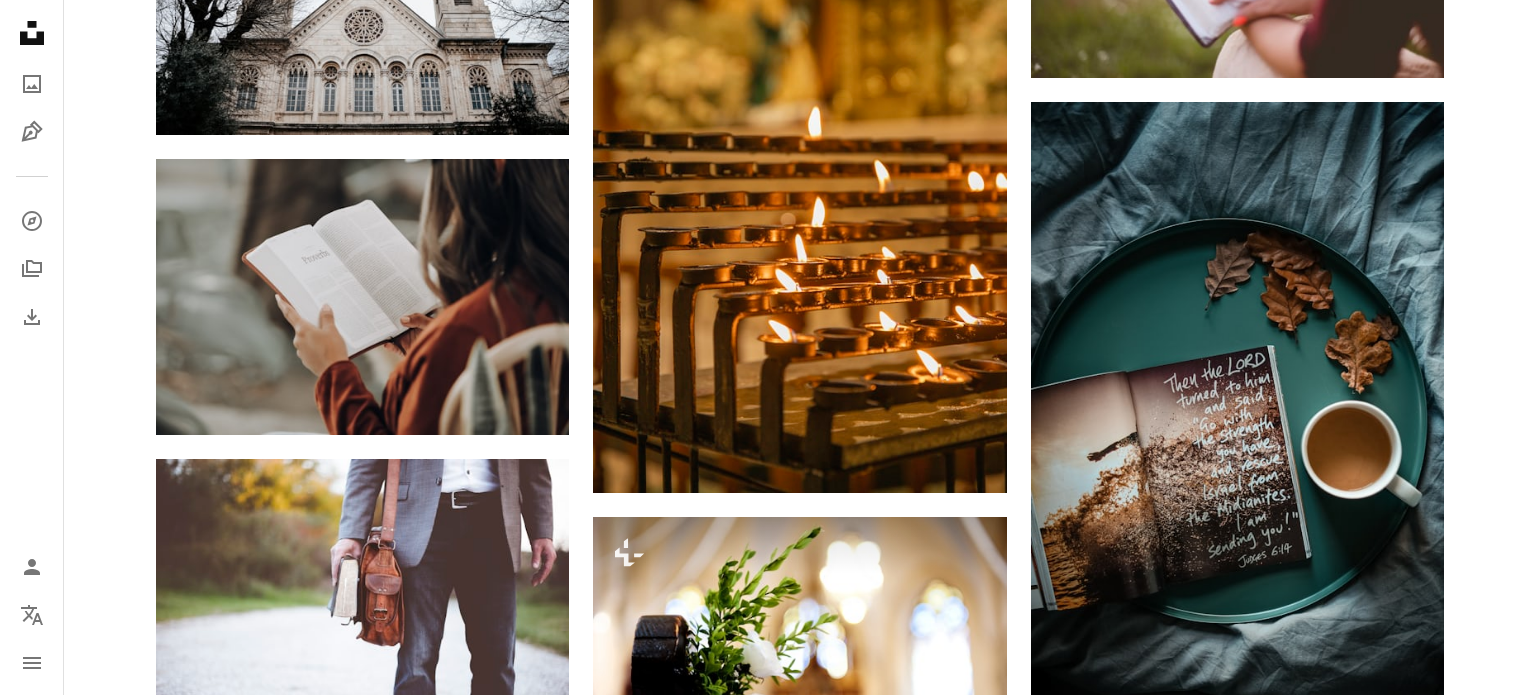 click on "An X shape 즉시 사용 가능한 프리미엄 이미지입니다. 무제한 액세스가 가능합니다. A plus sign 매월 회원 전용 콘텐츠 추가 A plus sign 무제한 royalty-free 다운로드 A plus sign 일러스트  신규 A plus sign 강화된 법적 보호 매년 66%  할인 매월 $12   $4 USD 매달 * Unsplash+  구독 *매년 납부 시 선불로  $48  청구 해당 세금 별도. 자동으로 연장됩니다. 언제든지 취소 가능합니다." at bounding box center [768, 4177] 